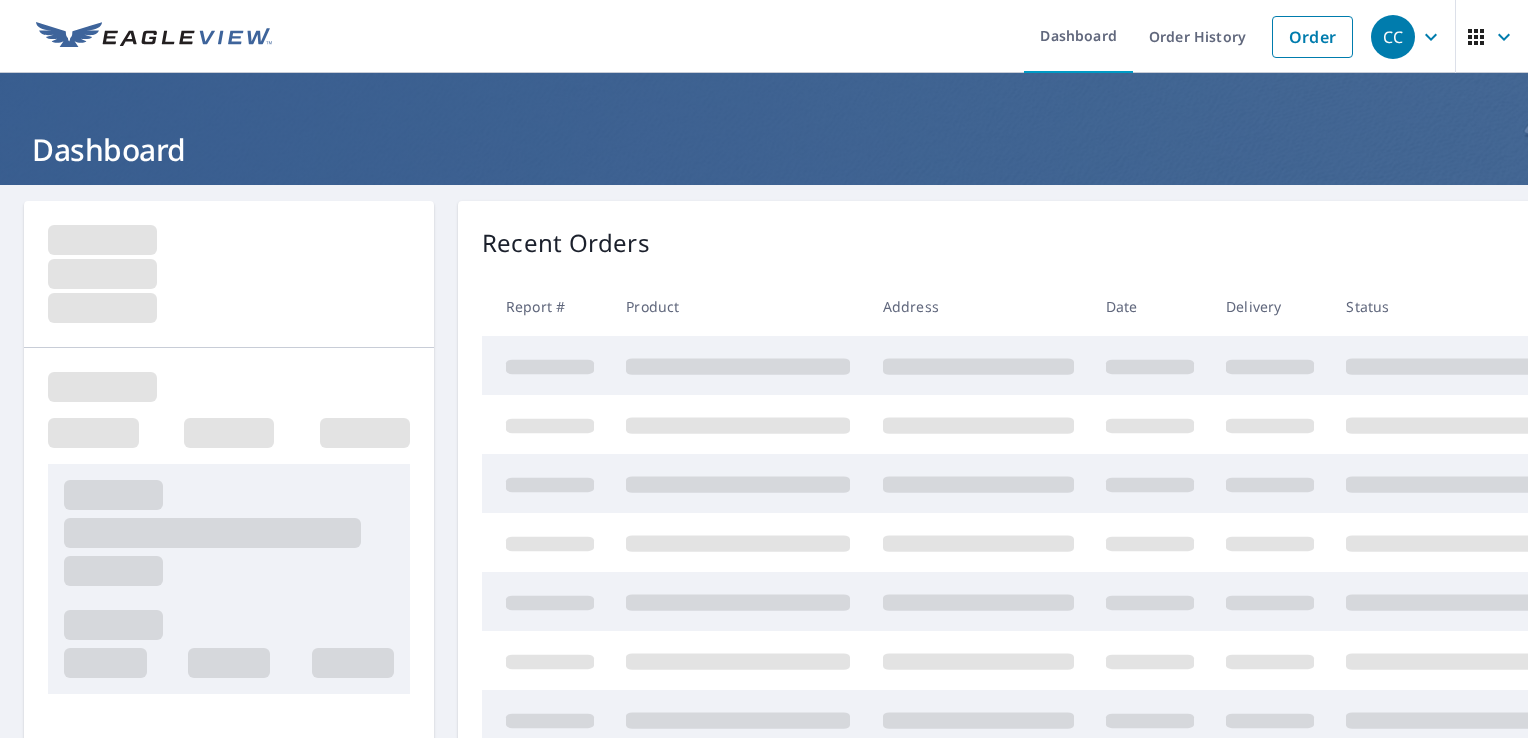 scroll, scrollTop: 0, scrollLeft: 0, axis: both 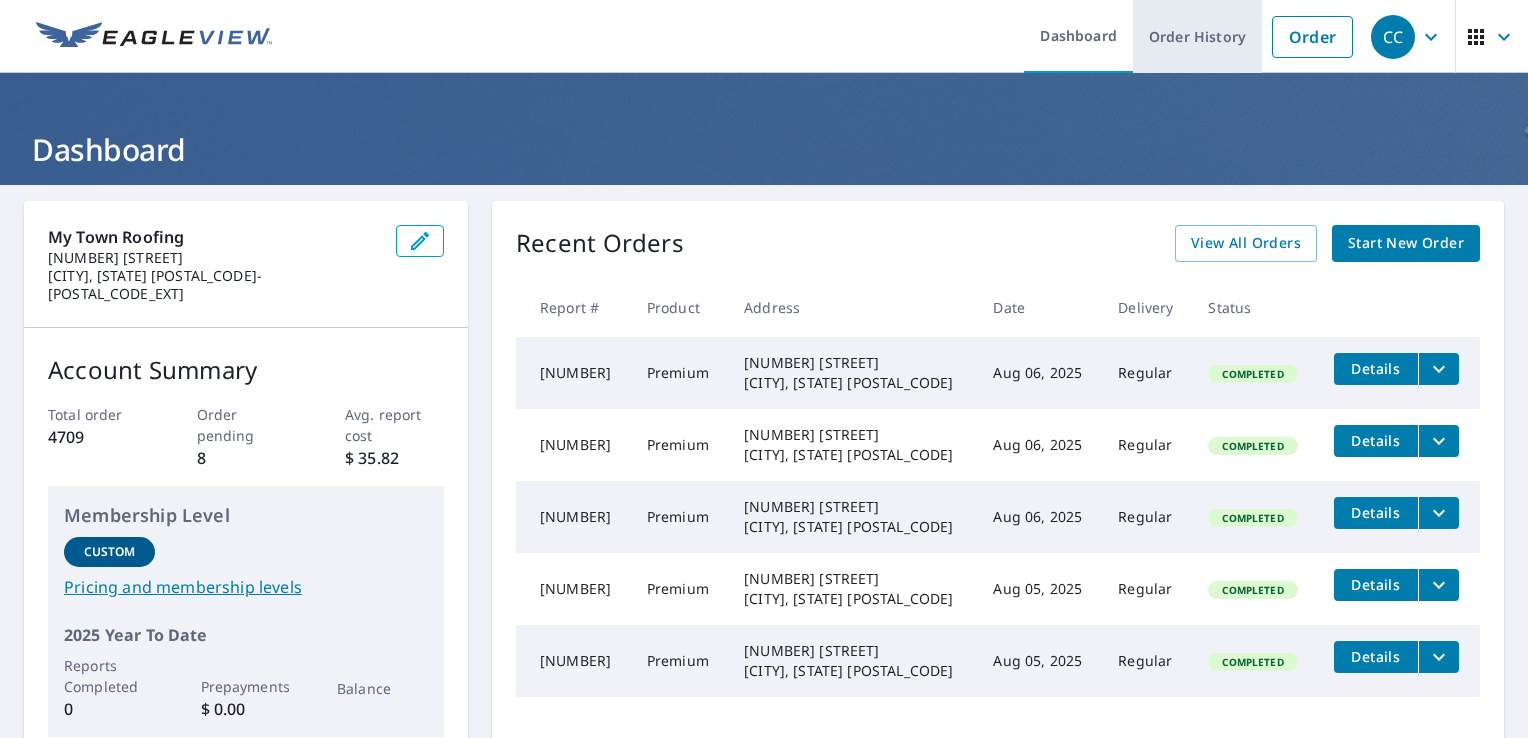 click on "Order History" at bounding box center (1197, 36) 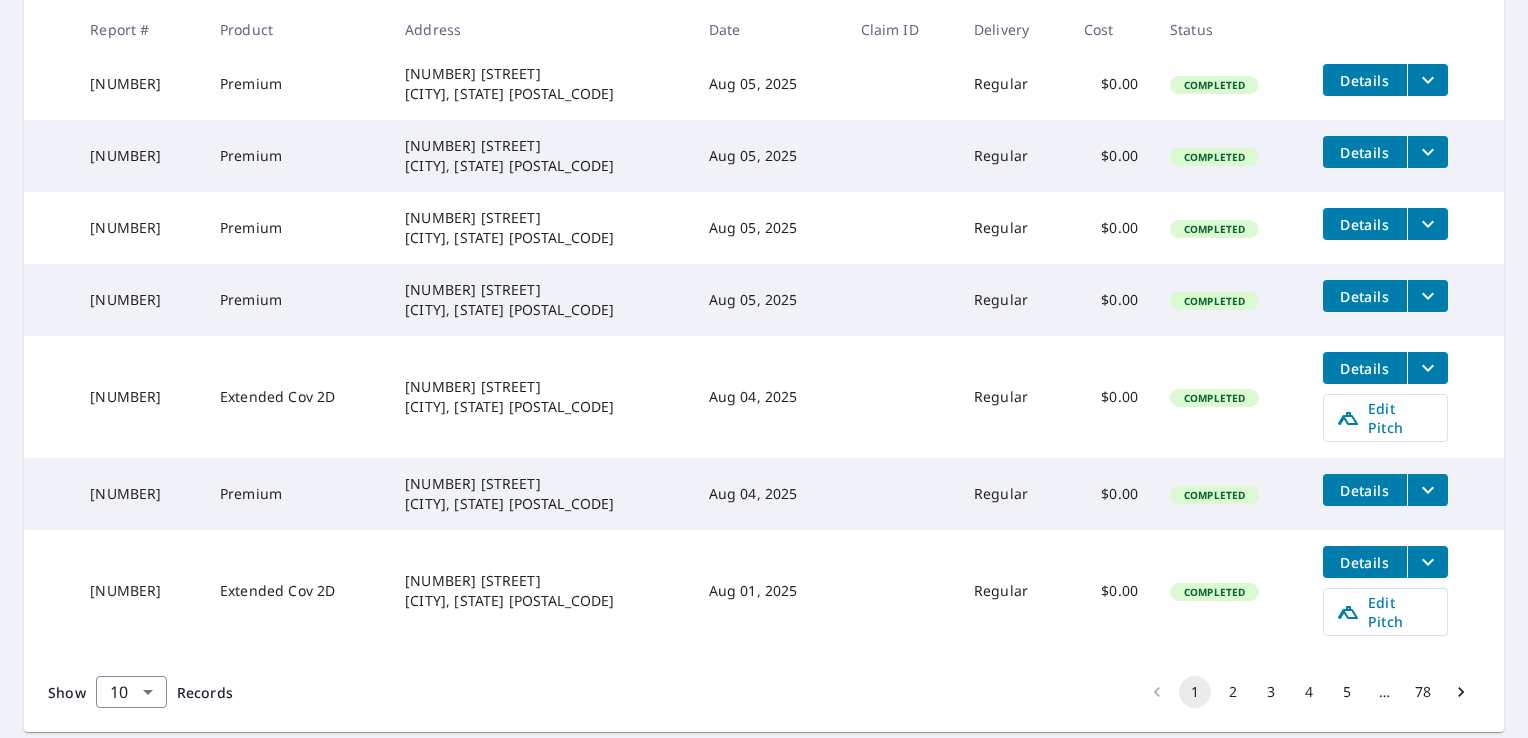 scroll, scrollTop: 616, scrollLeft: 0, axis: vertical 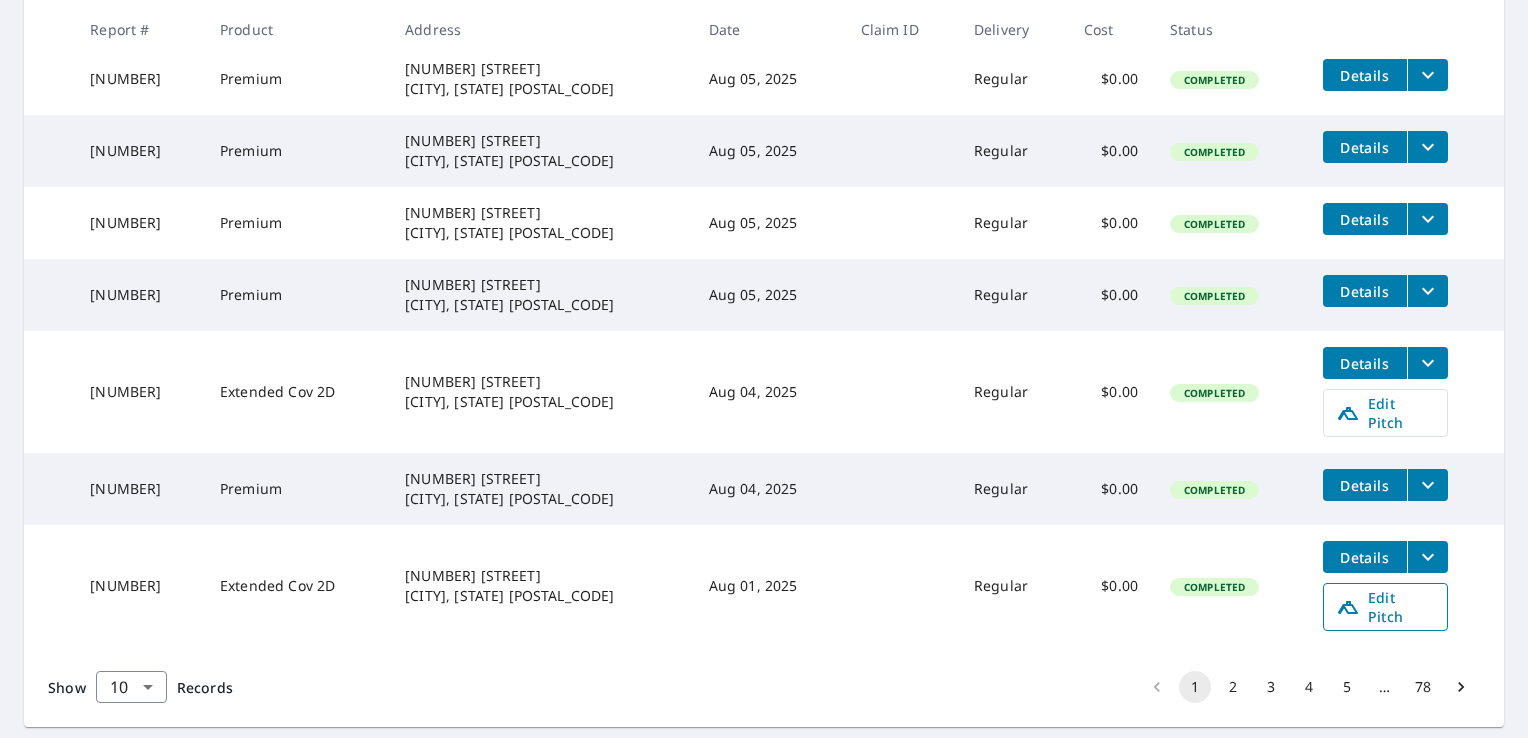 click on "Edit Pitch" at bounding box center (1385, 607) 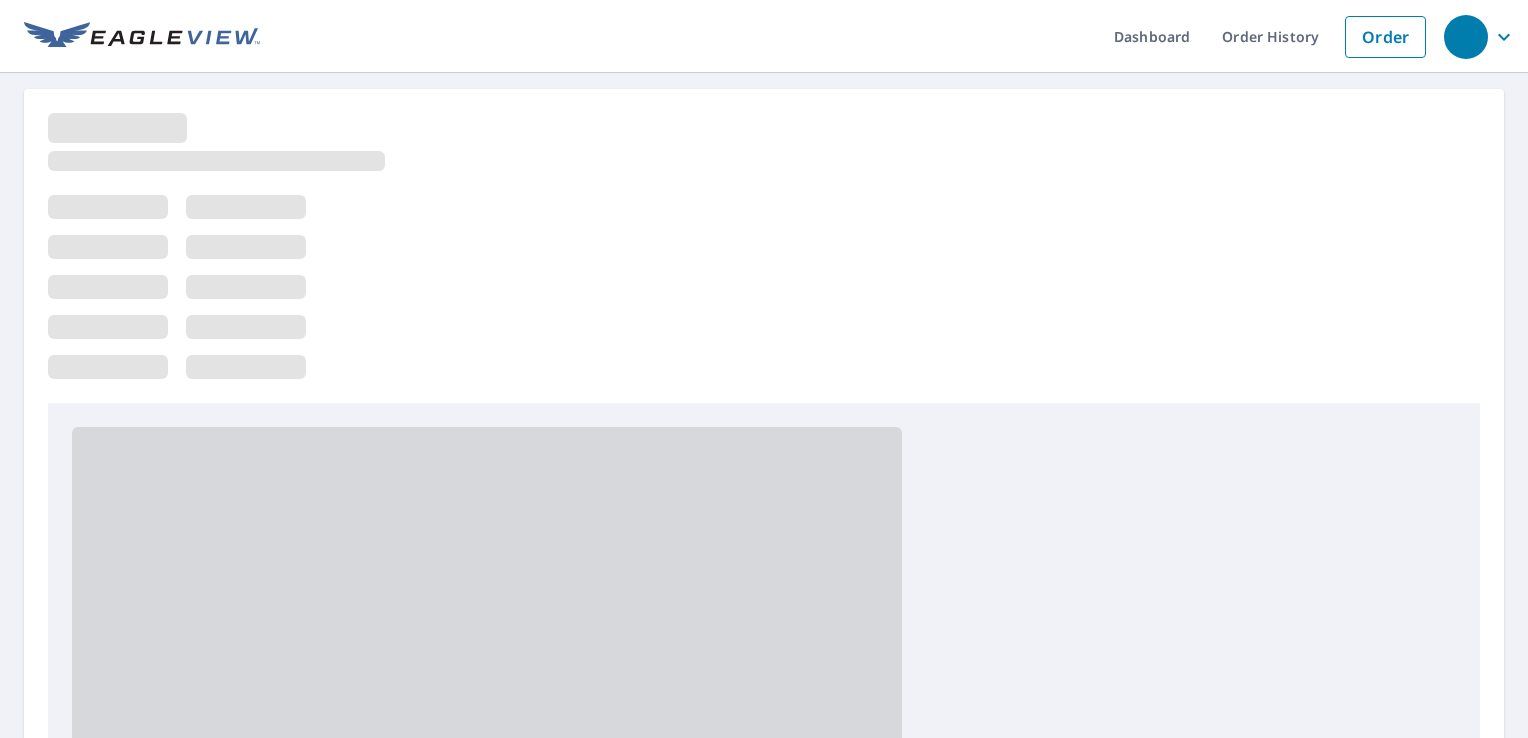 scroll, scrollTop: 0, scrollLeft: 0, axis: both 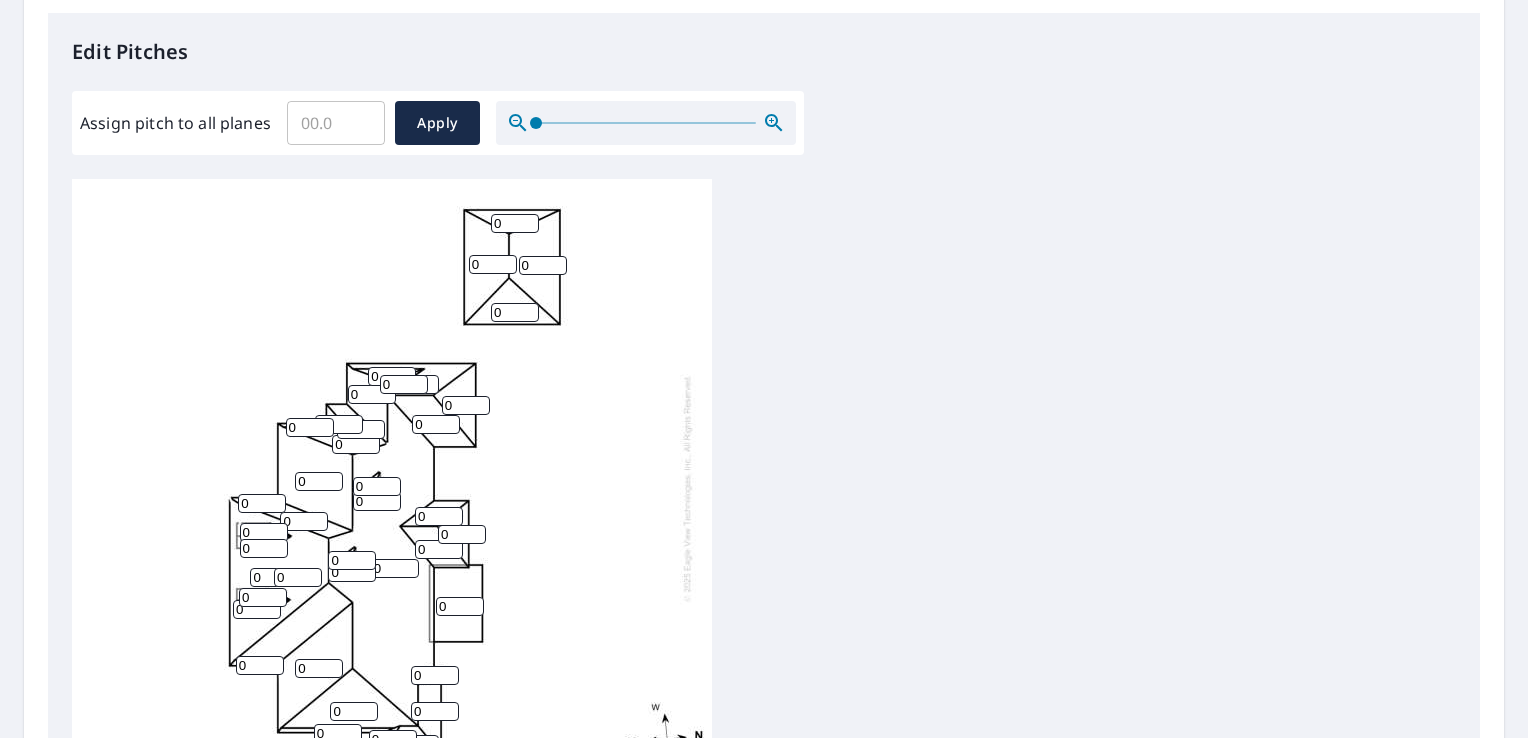 click on "0" at bounding box center (392, 376) 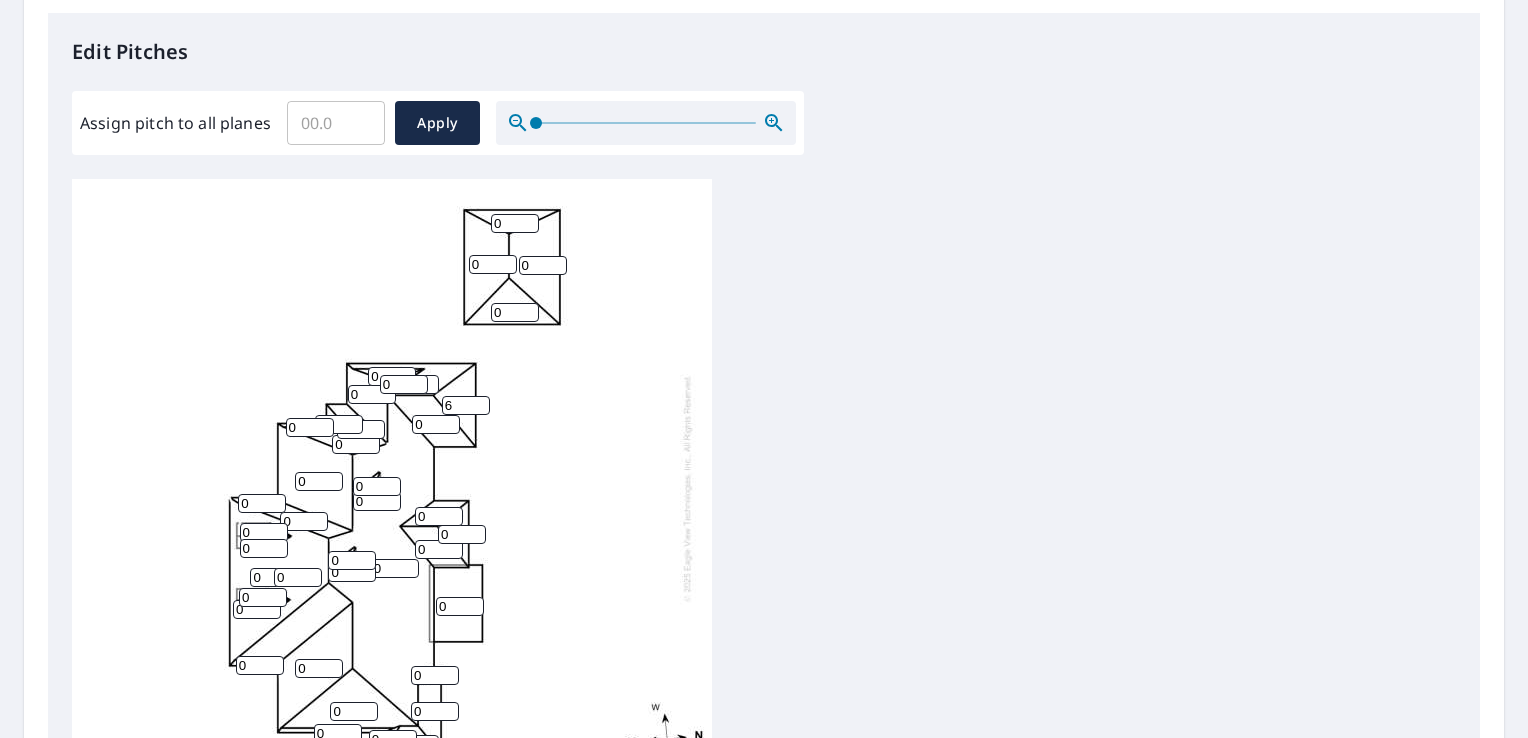 type on "6" 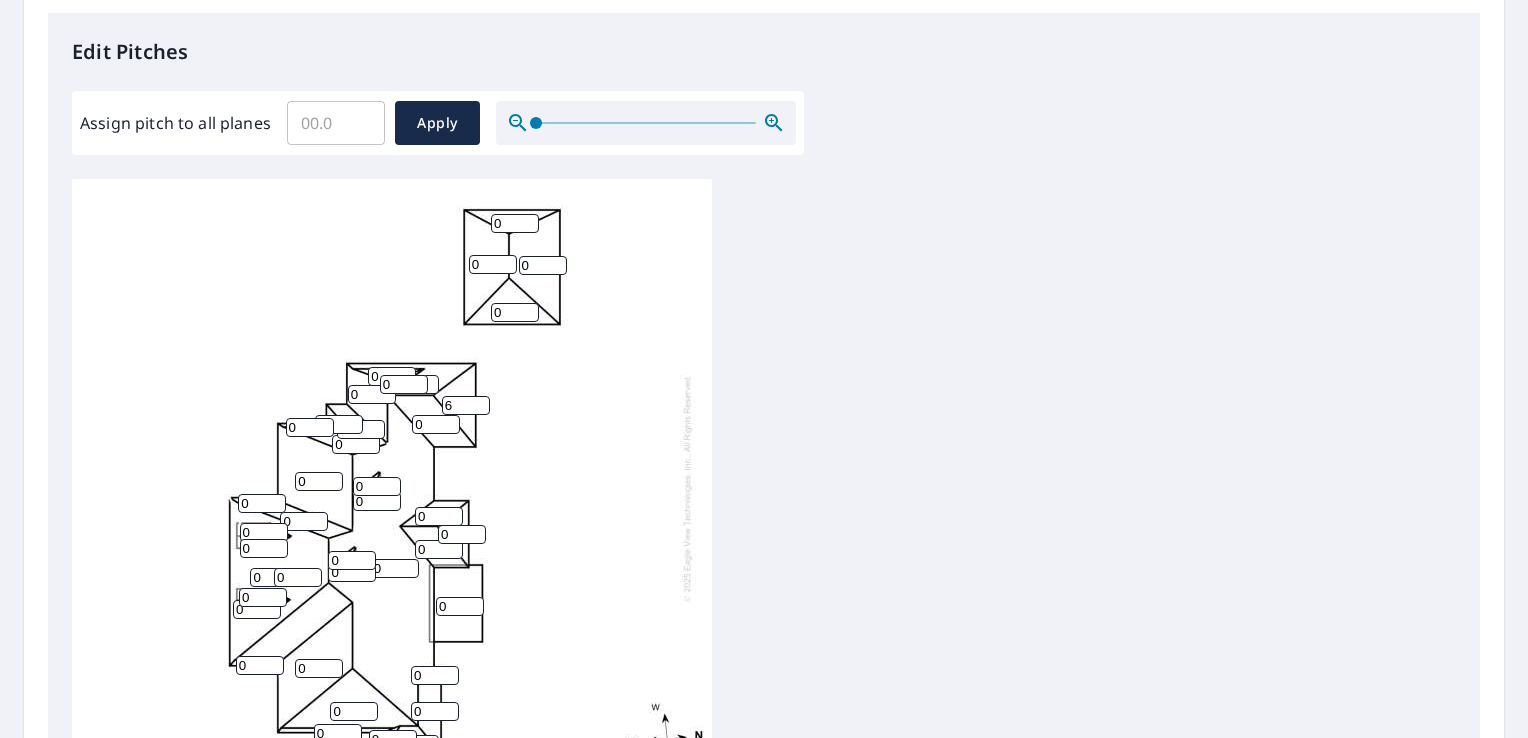 click on "0" at bounding box center [436, 424] 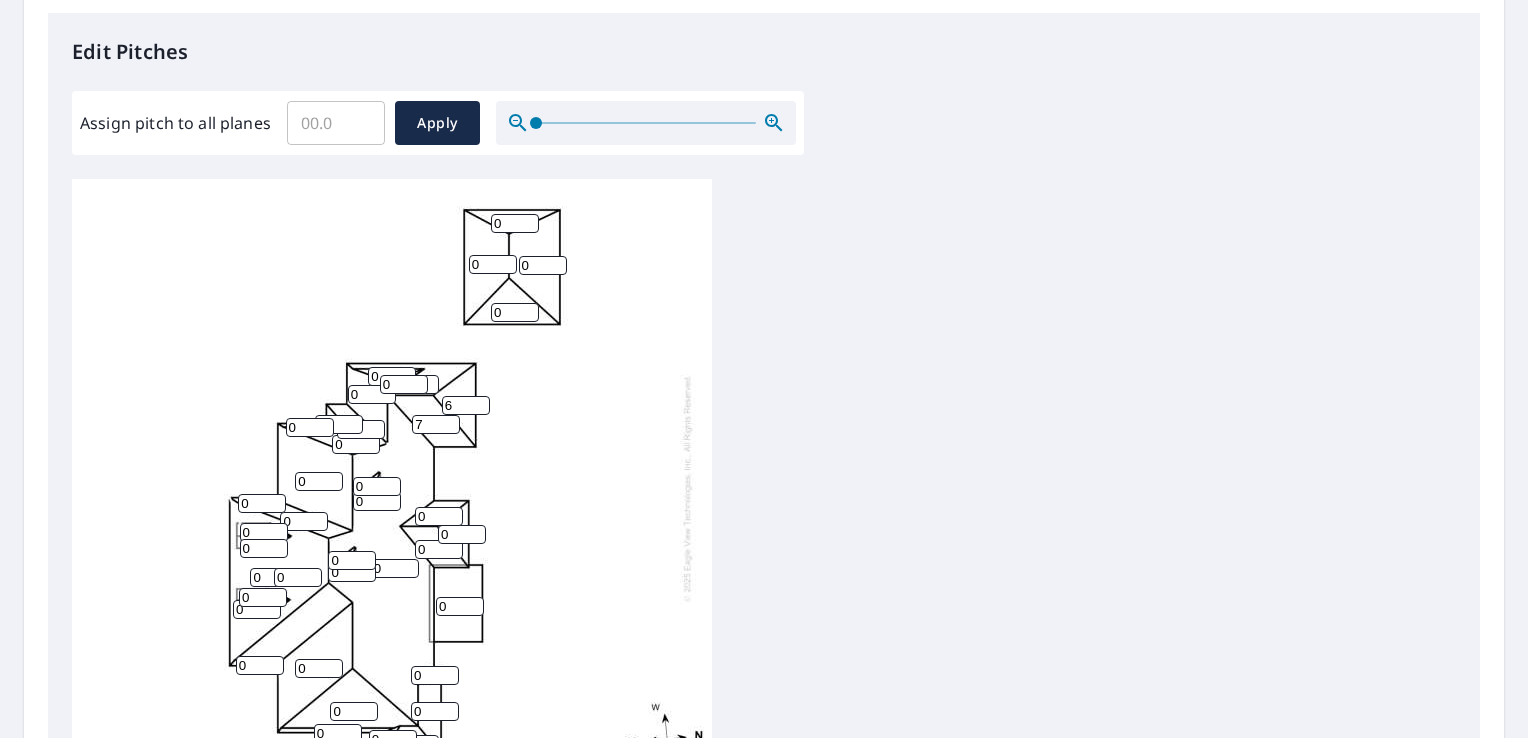 type on "7" 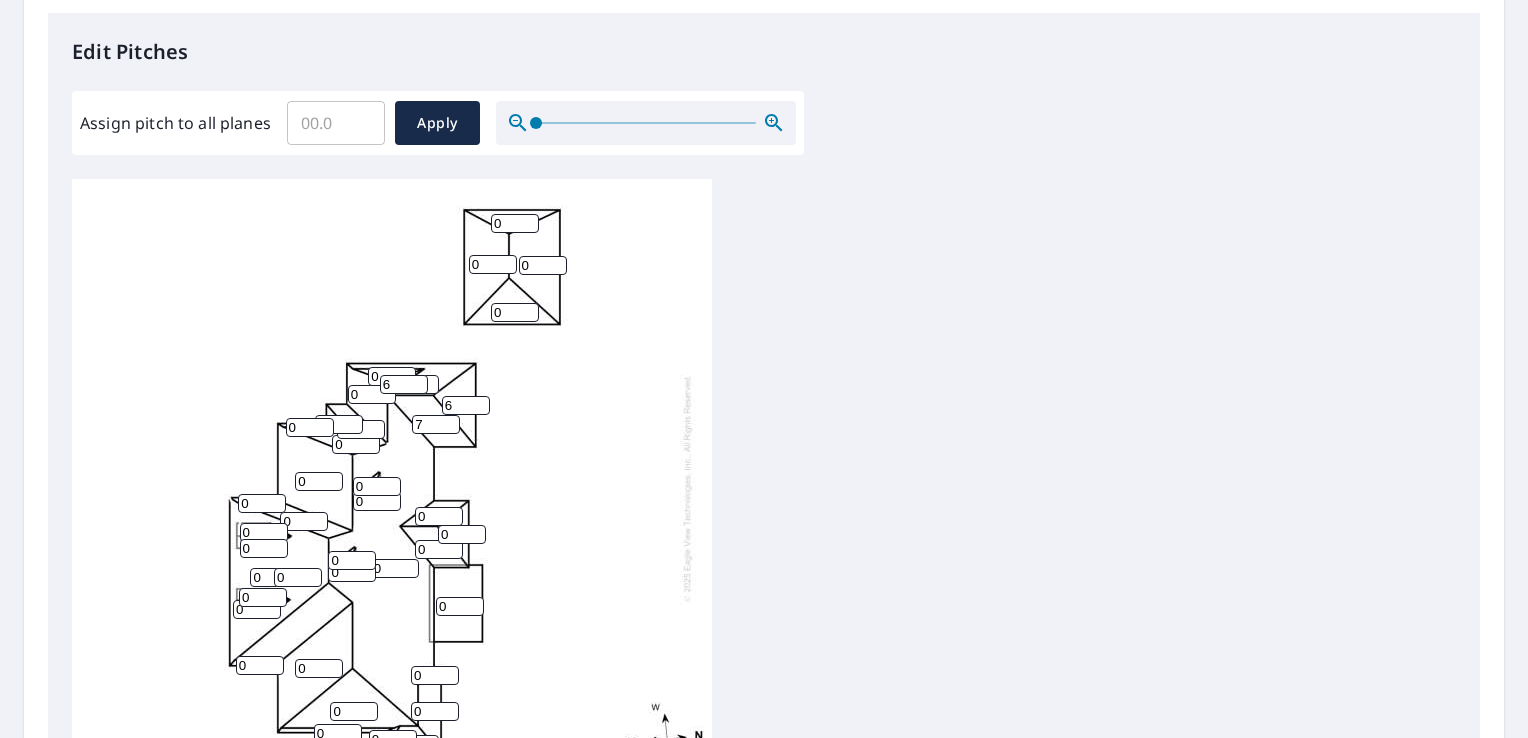 type on "6" 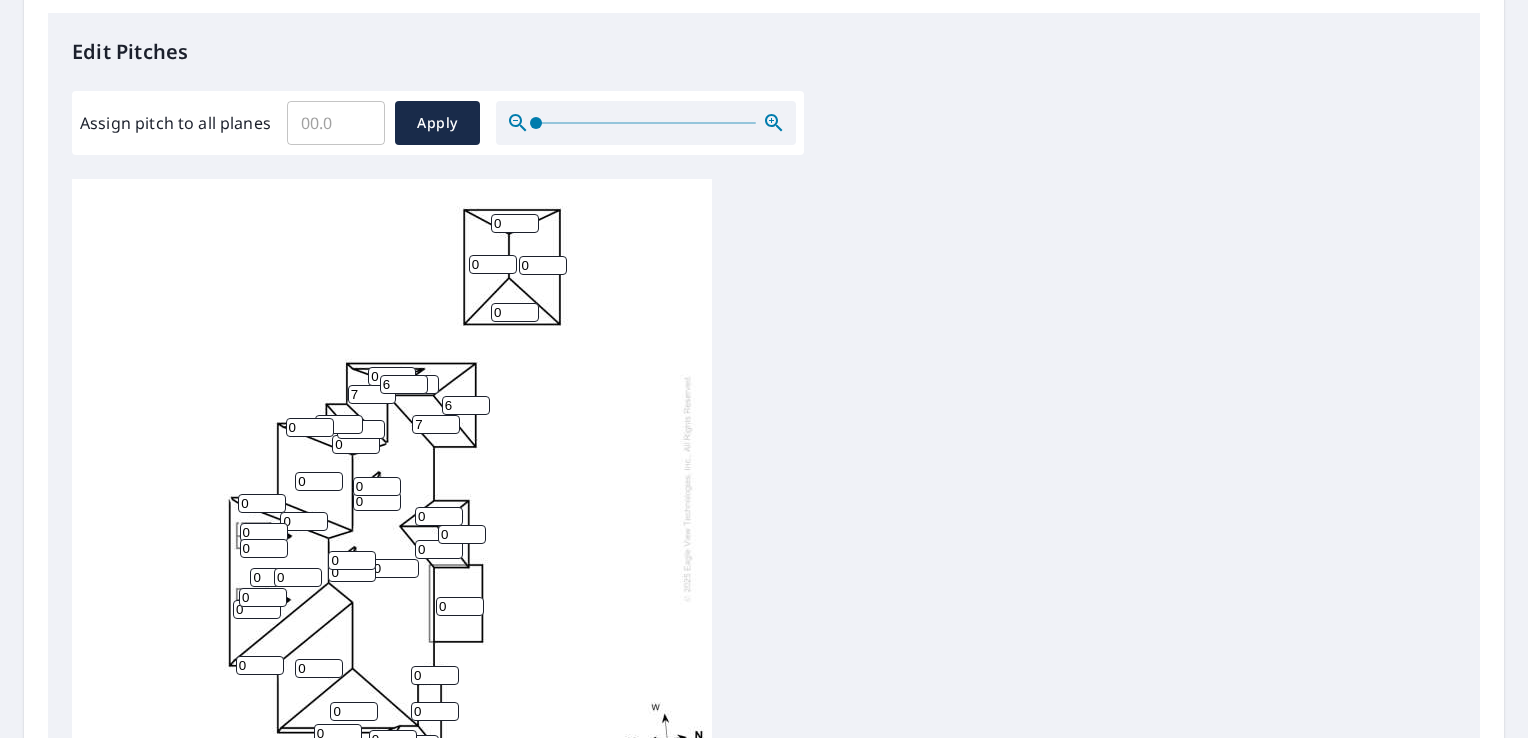 type on "7" 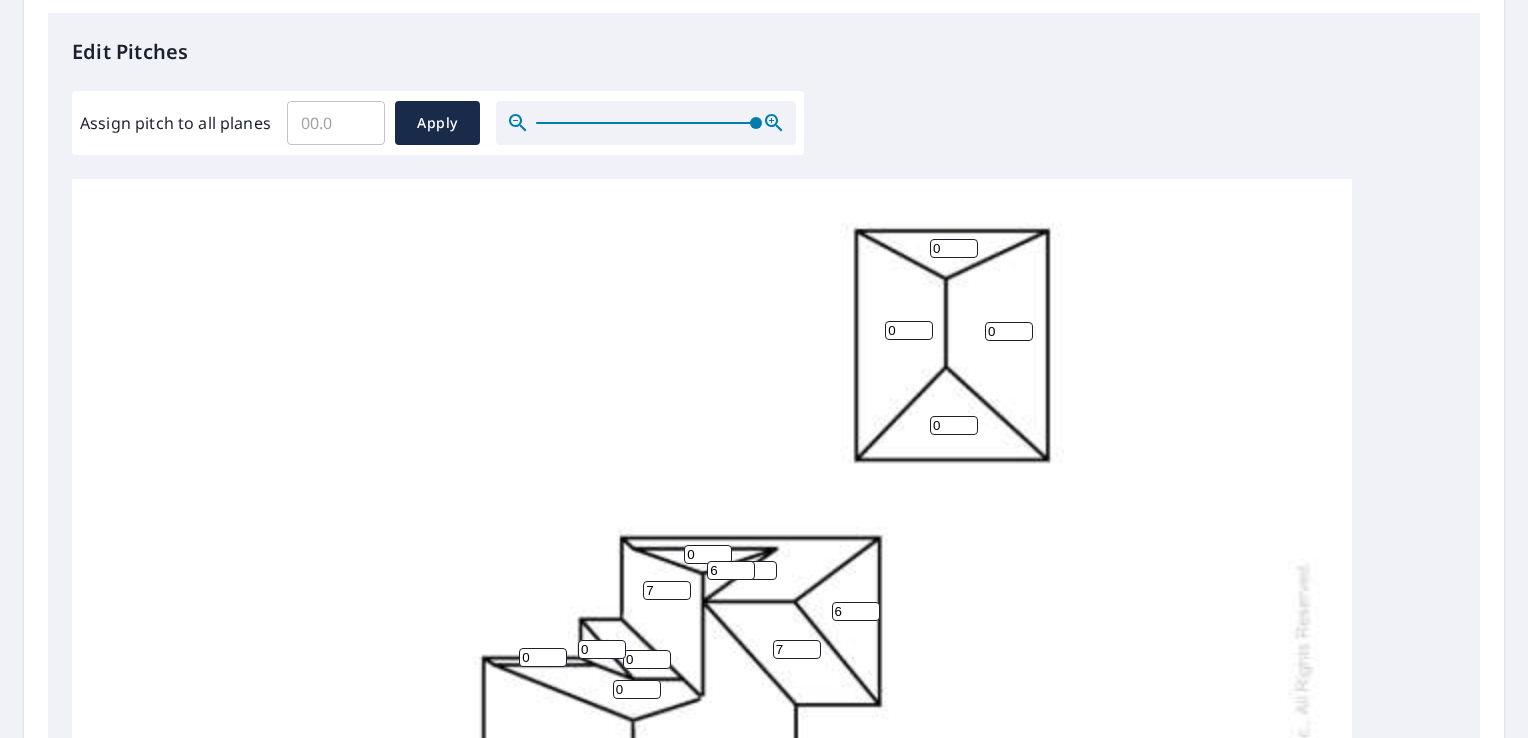 drag, startPoint x: 534, startPoint y: 121, endPoint x: 875, endPoint y: 205, distance: 351.19366 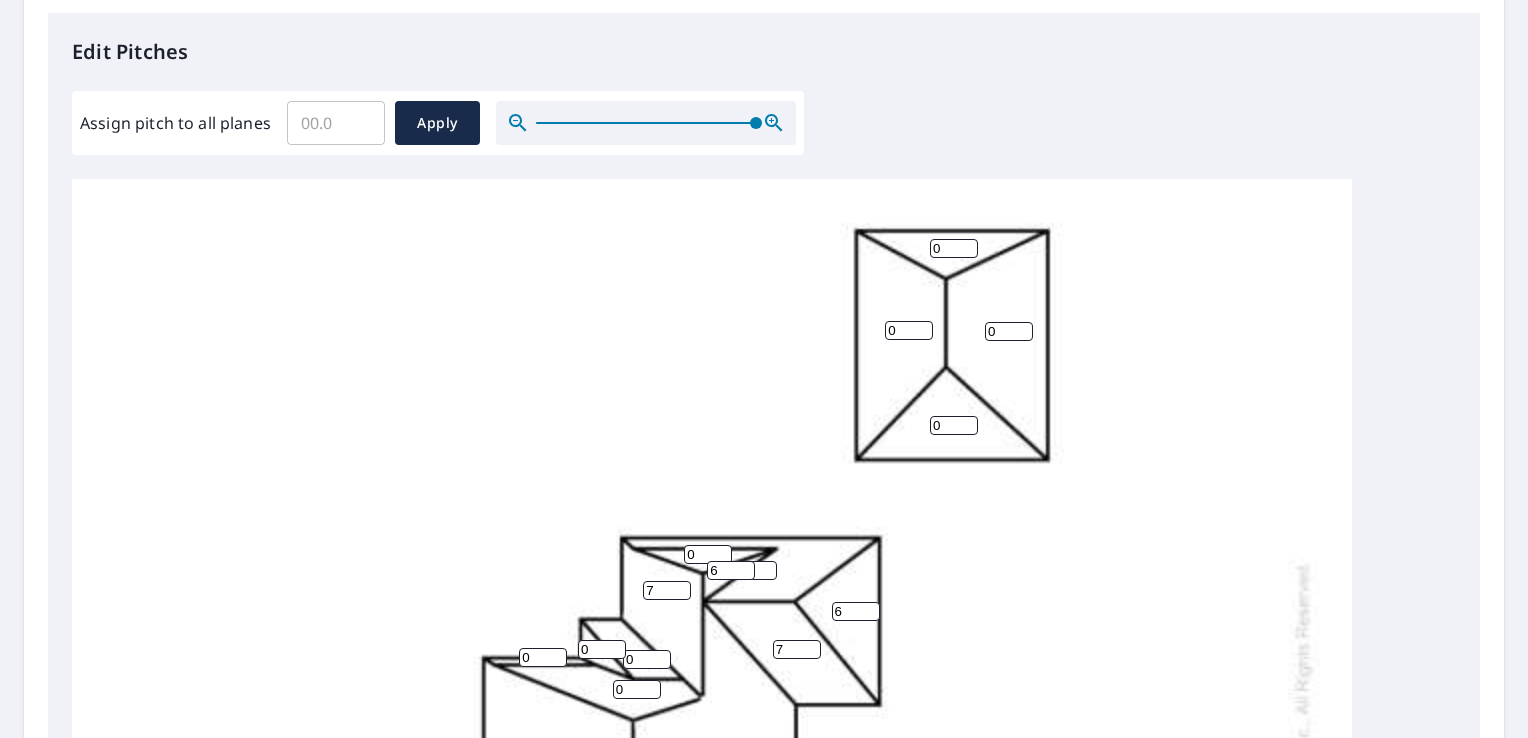 click on "Edit Pitches Assign pitch to all planes ​ Apply 0 0 0 0 0 0 0 0 0 7 0 7 7 6 0 0 0 0 0 0 0 0 0 0 0 0 0 0 0 0 0 0 6 0 0 0 0 0 0 0" at bounding box center (764, 422) 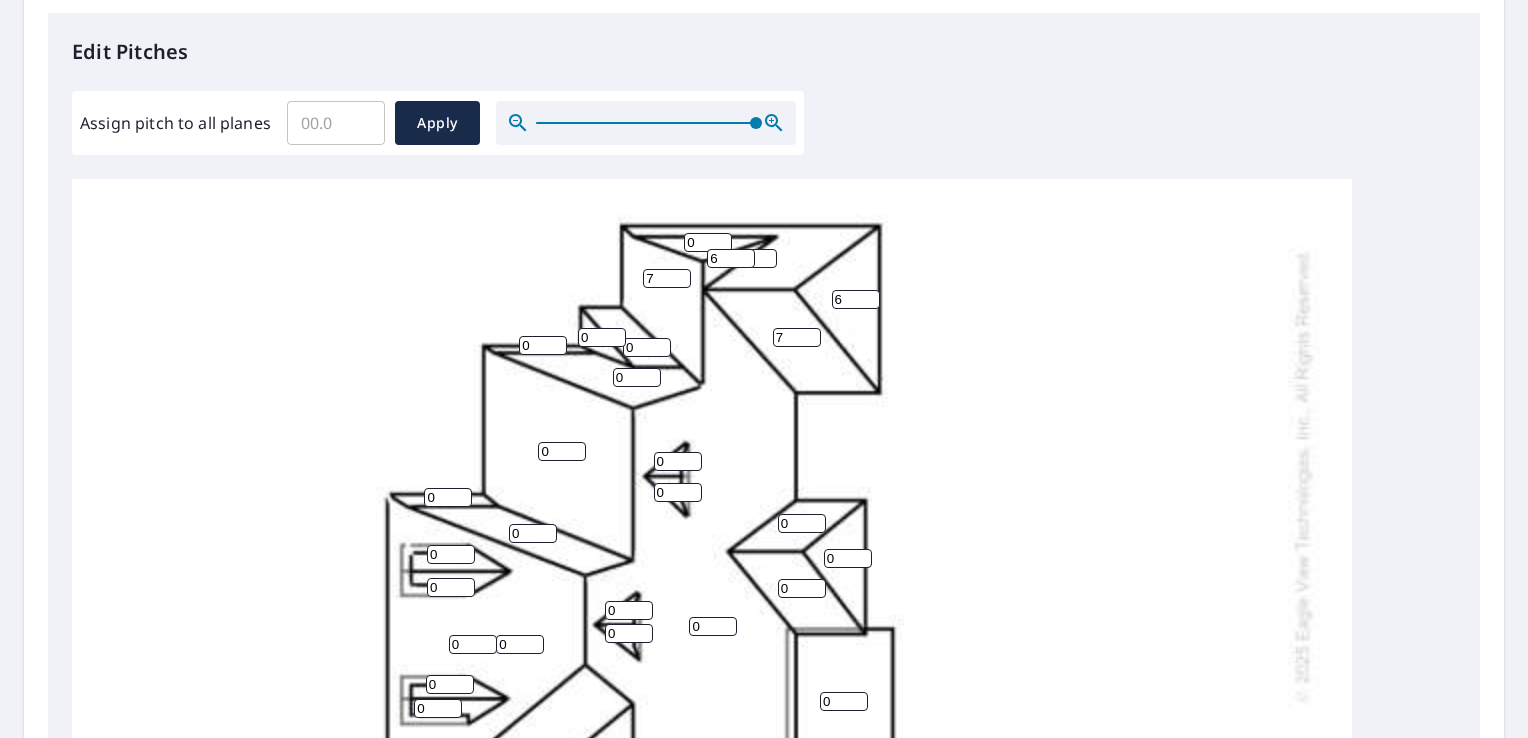 scroll, scrollTop: 339, scrollLeft: 0, axis: vertical 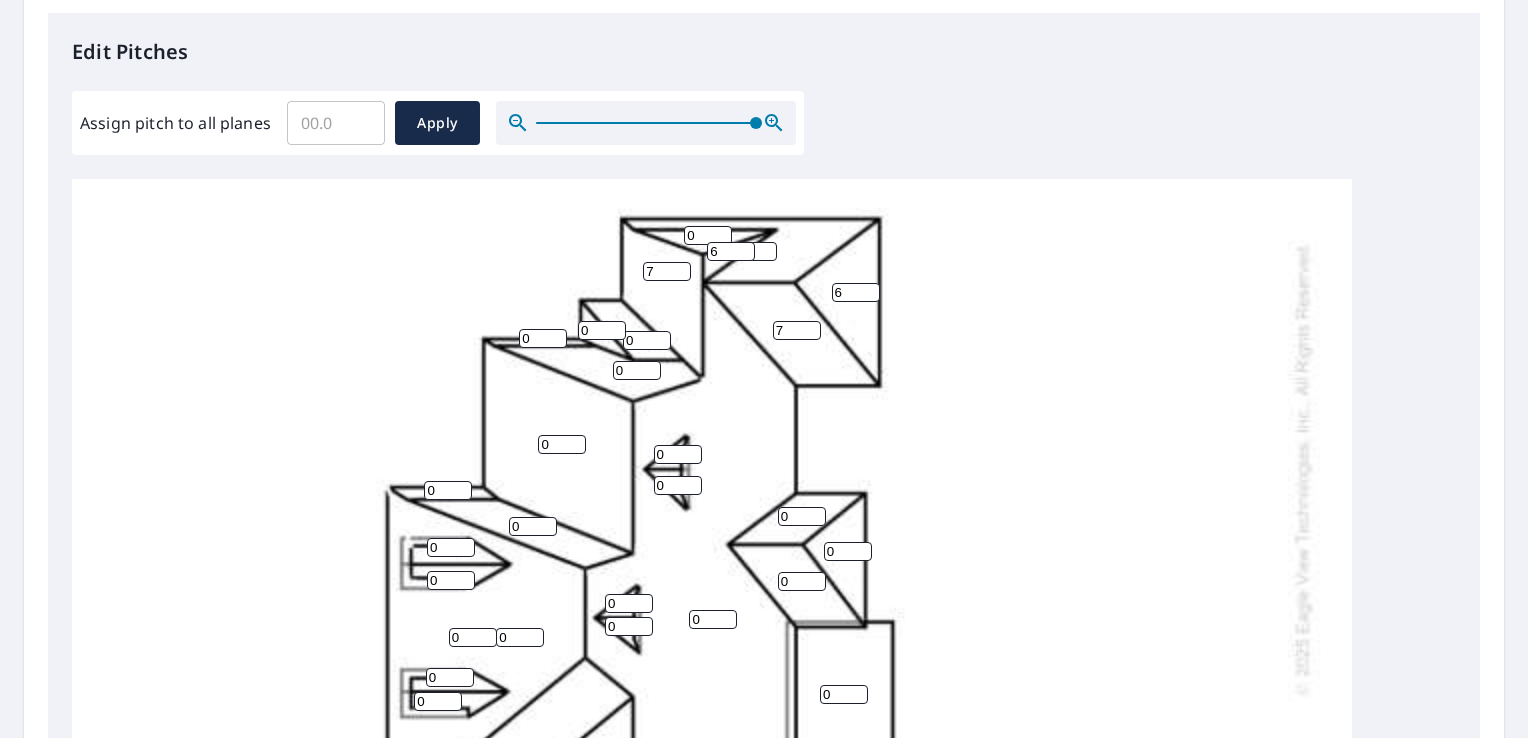 click on "0" at bounding box center (708, 235) 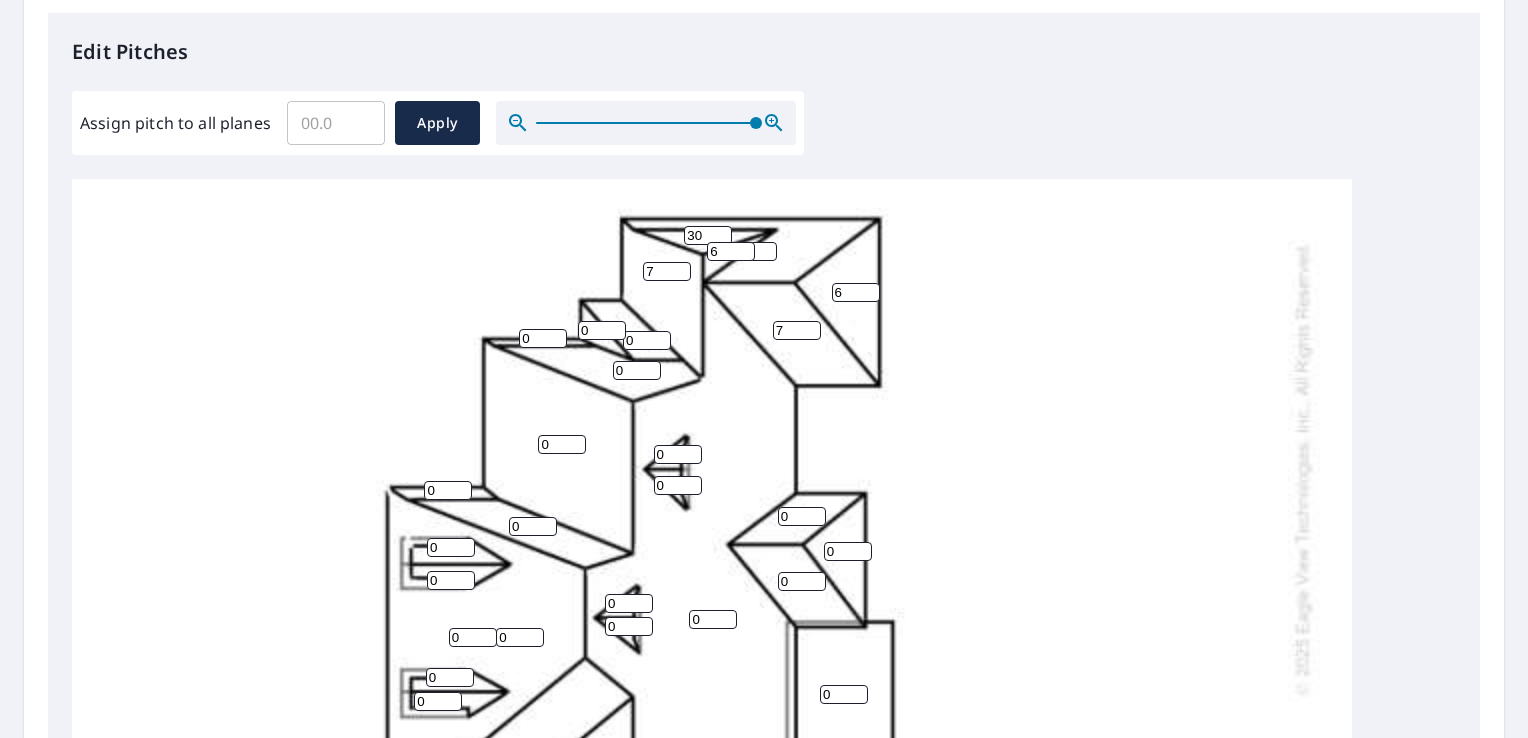 click on "30" at bounding box center (708, 235) 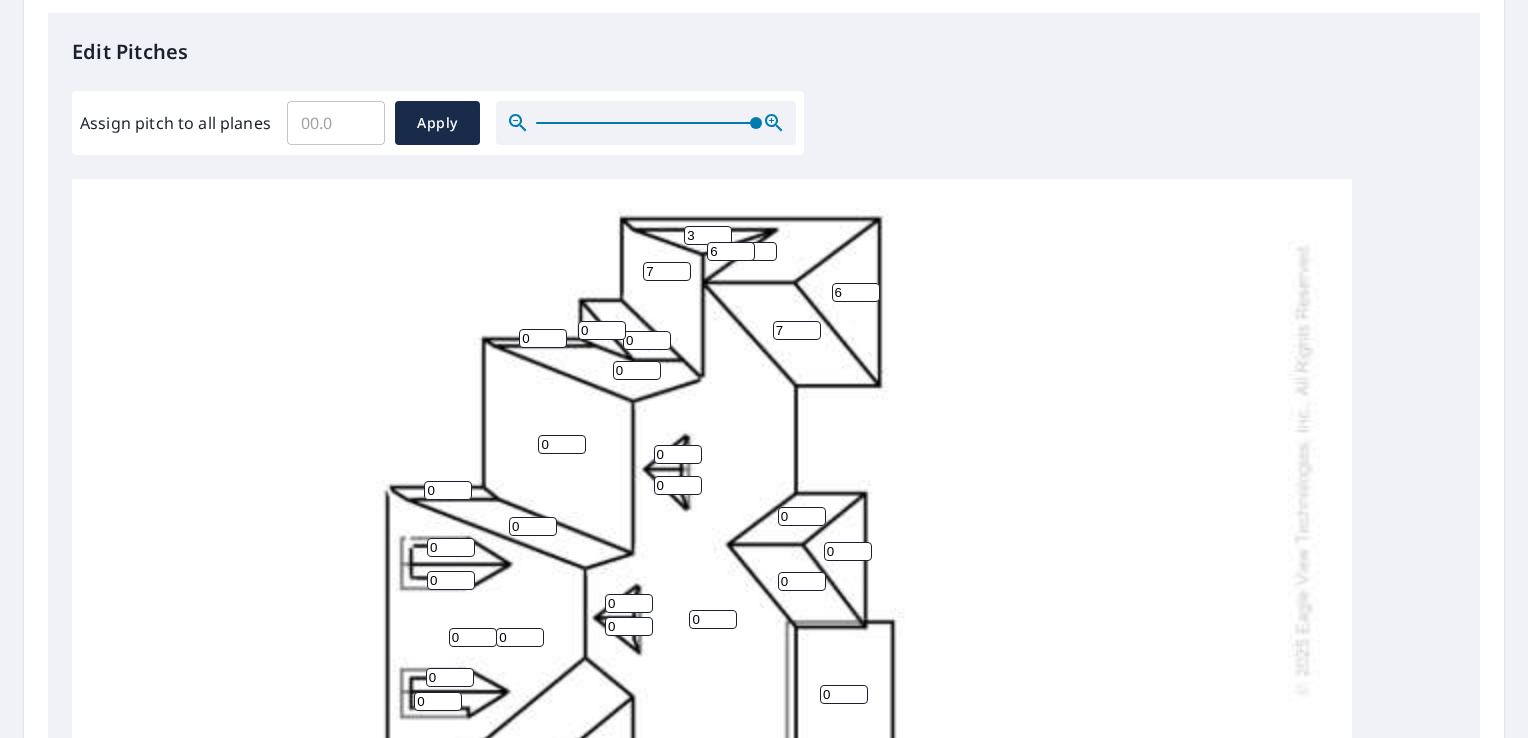 type on "3" 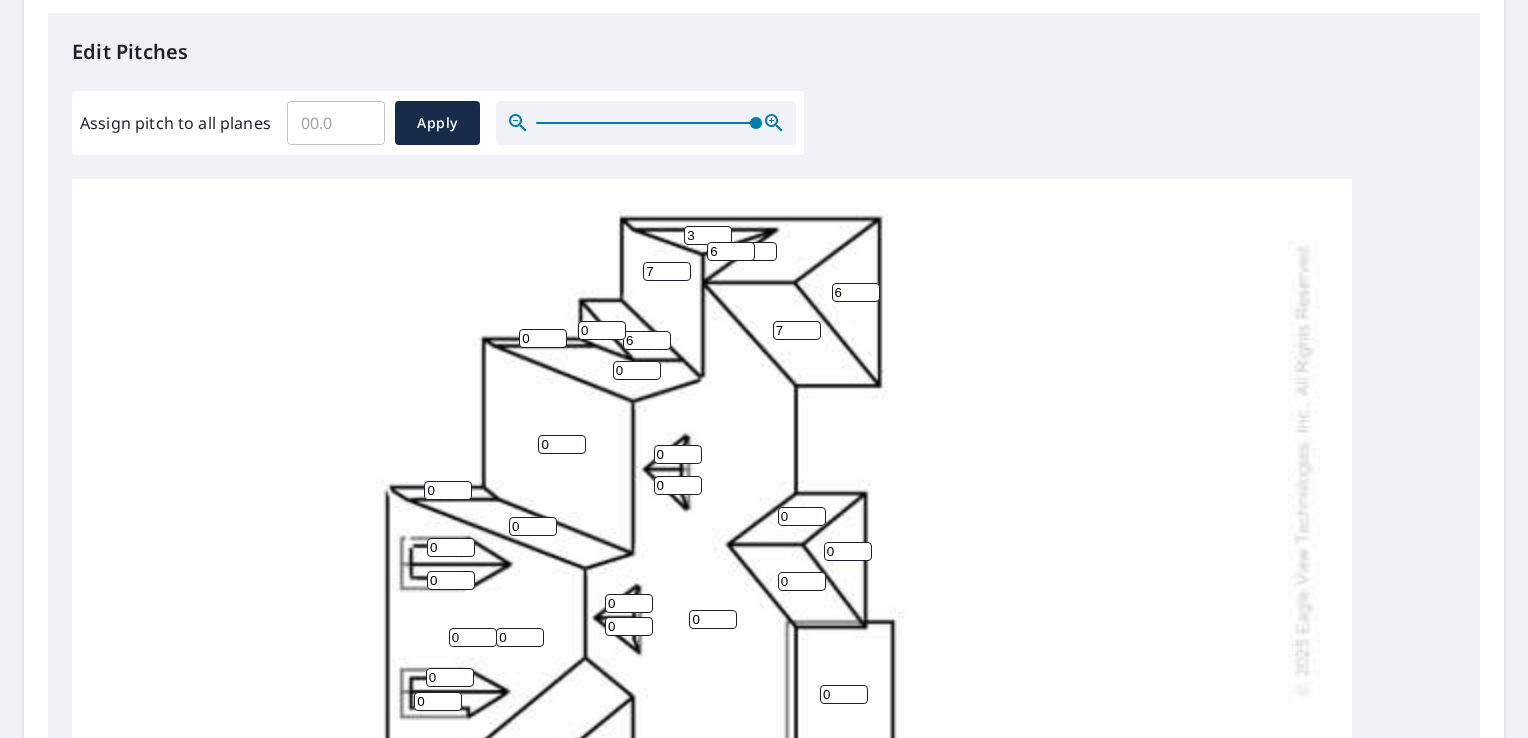 type on "6" 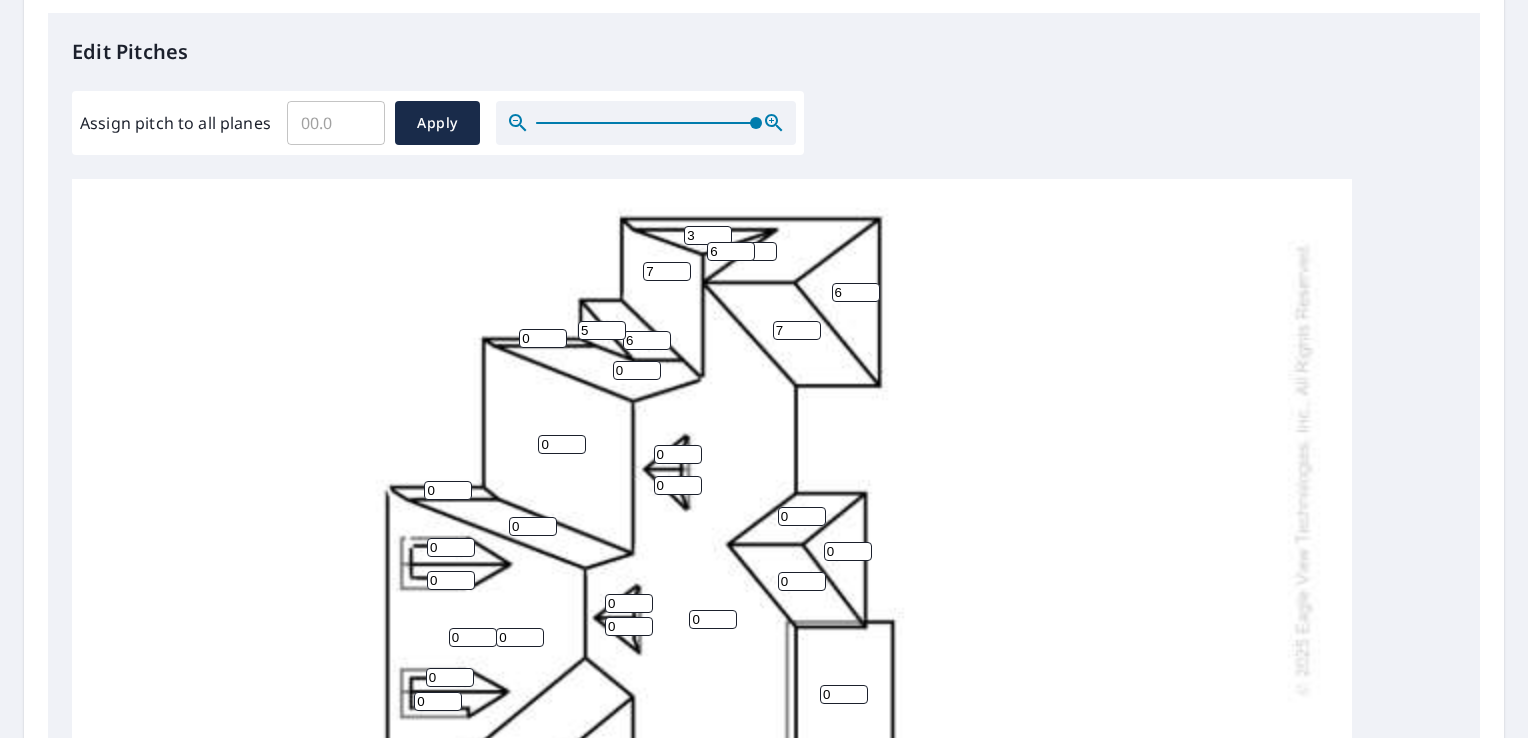 type on "5" 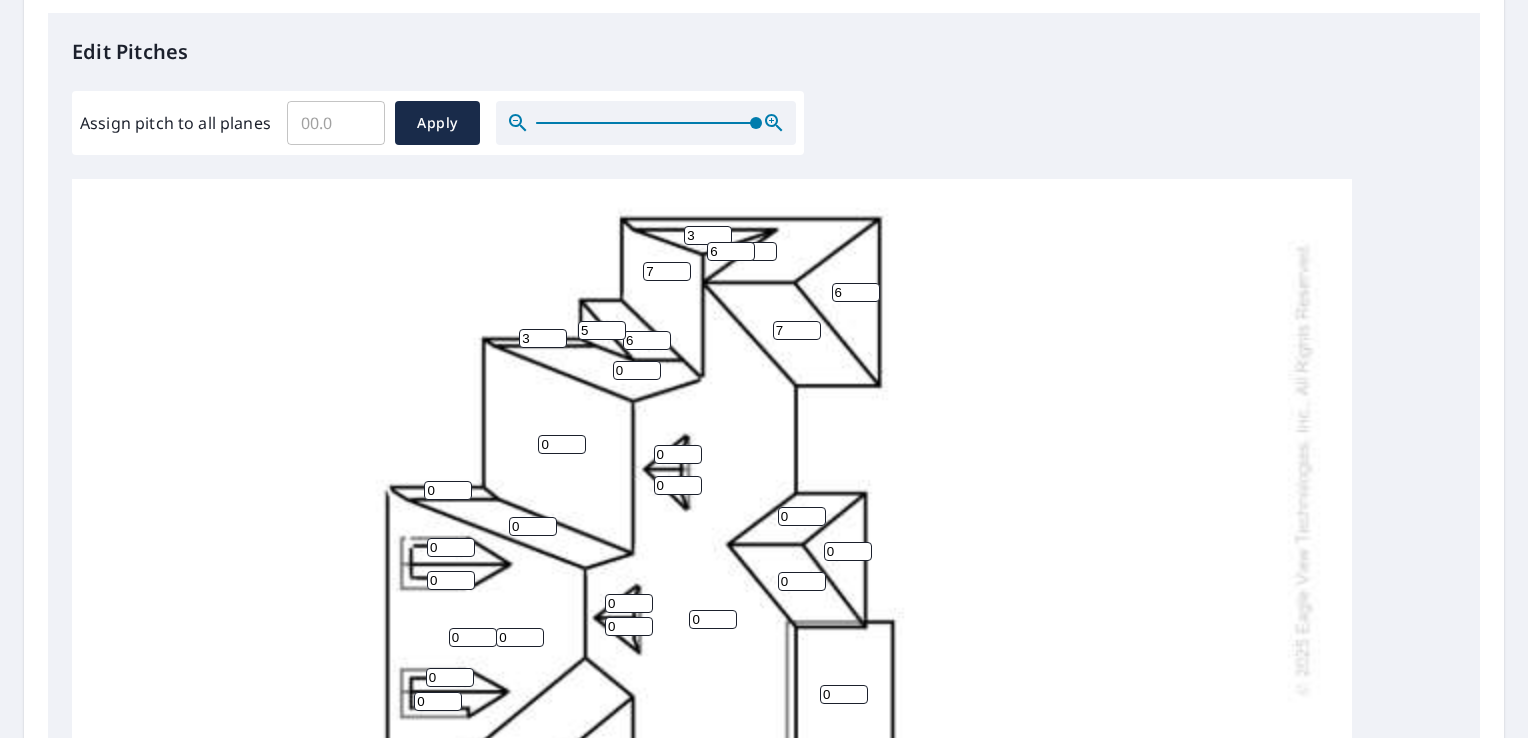 type on "3" 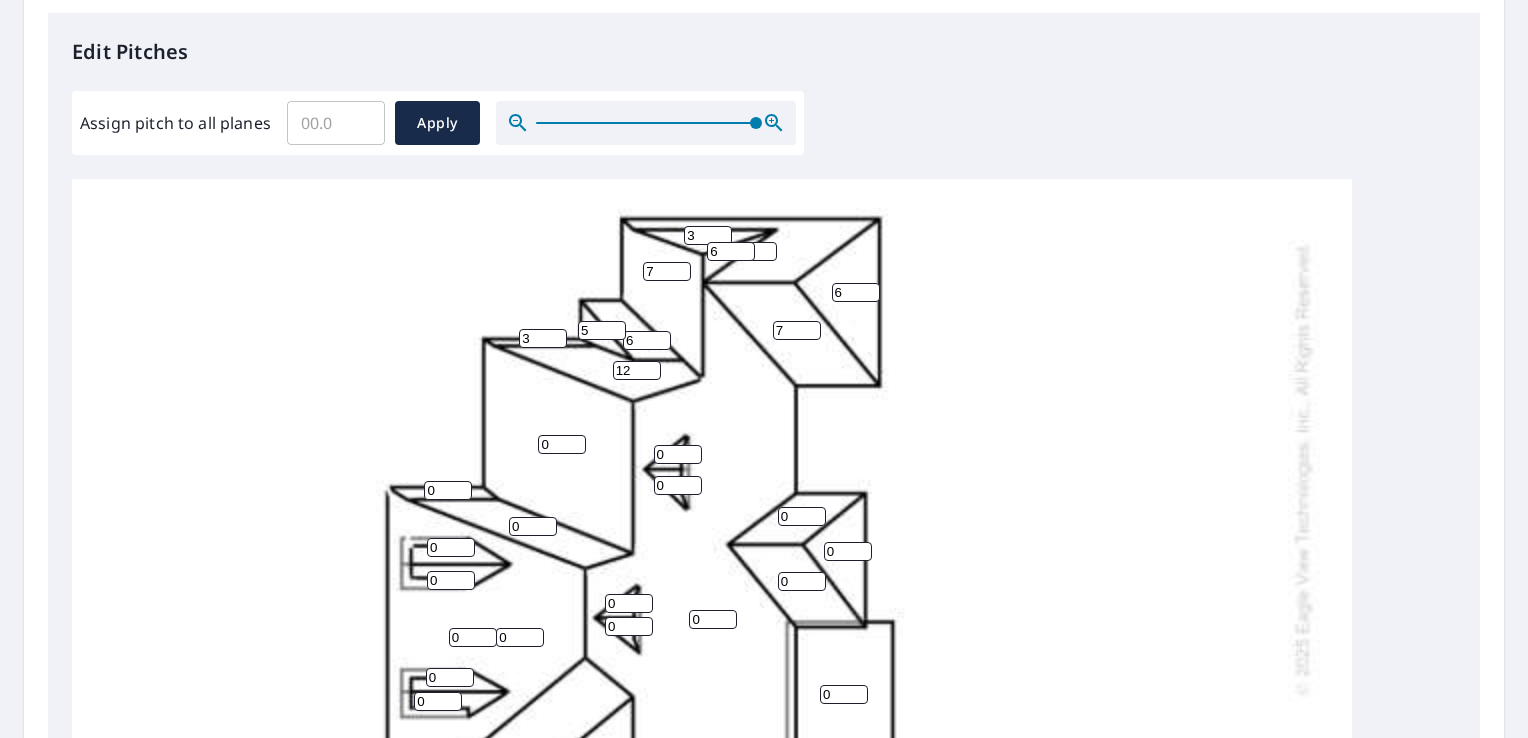type on "12" 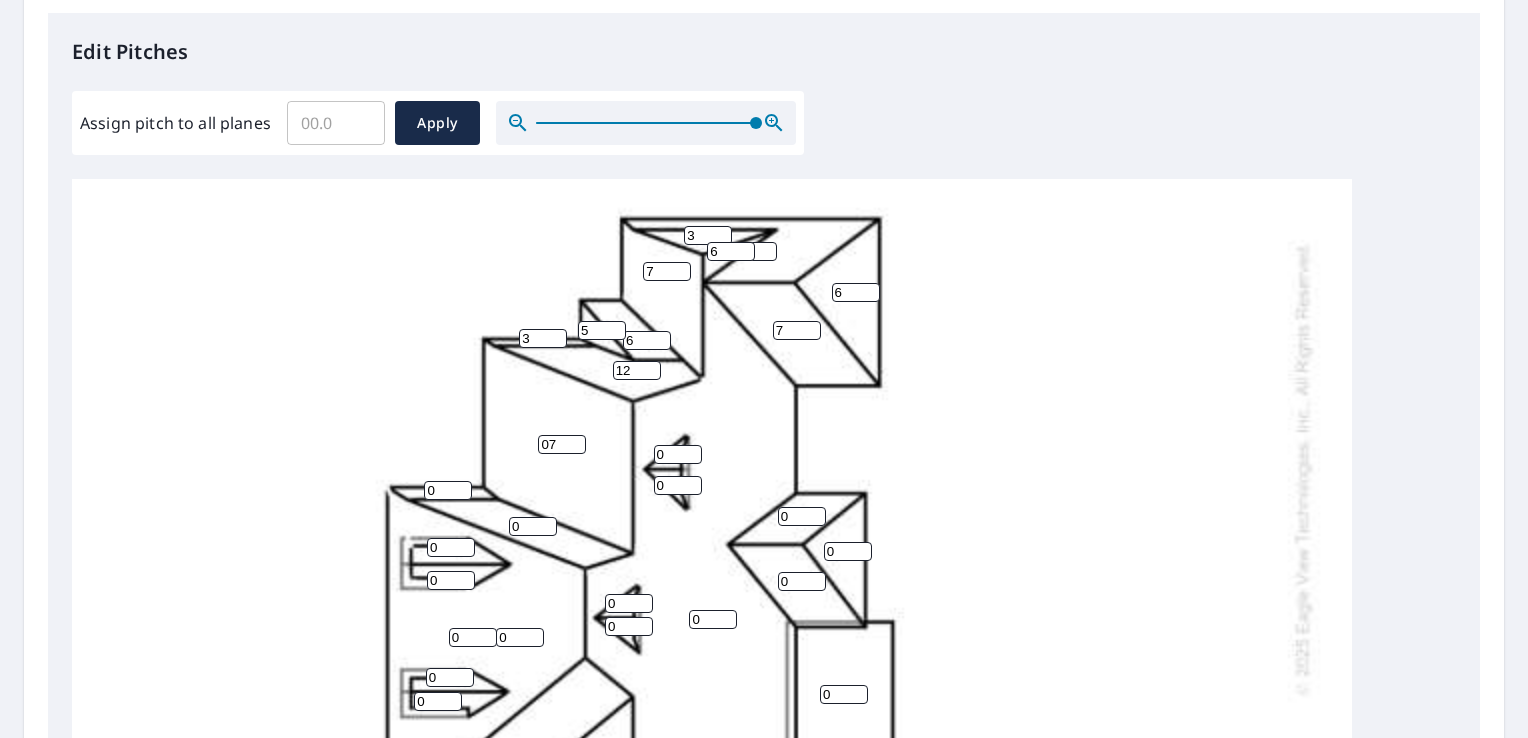 type on "0" 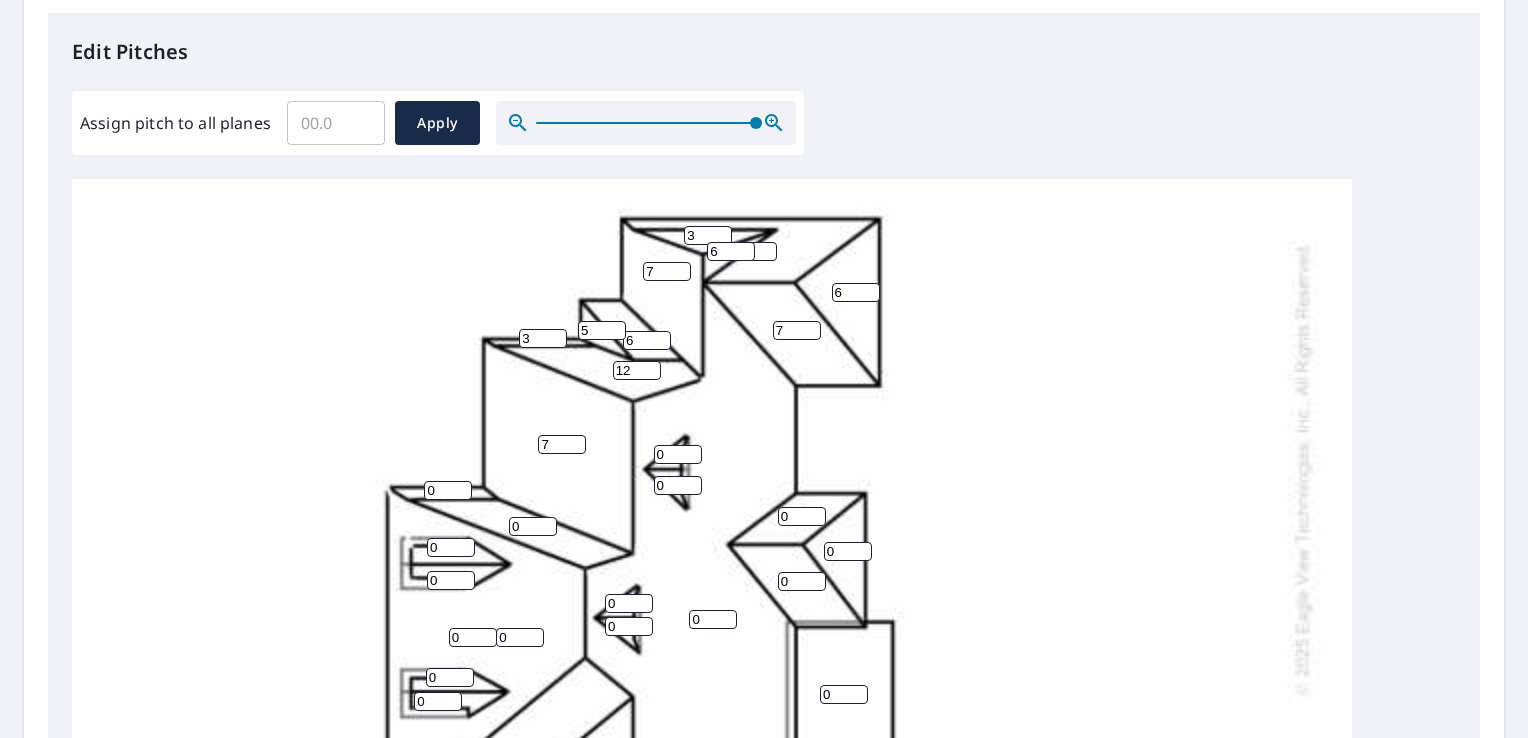 type on "7" 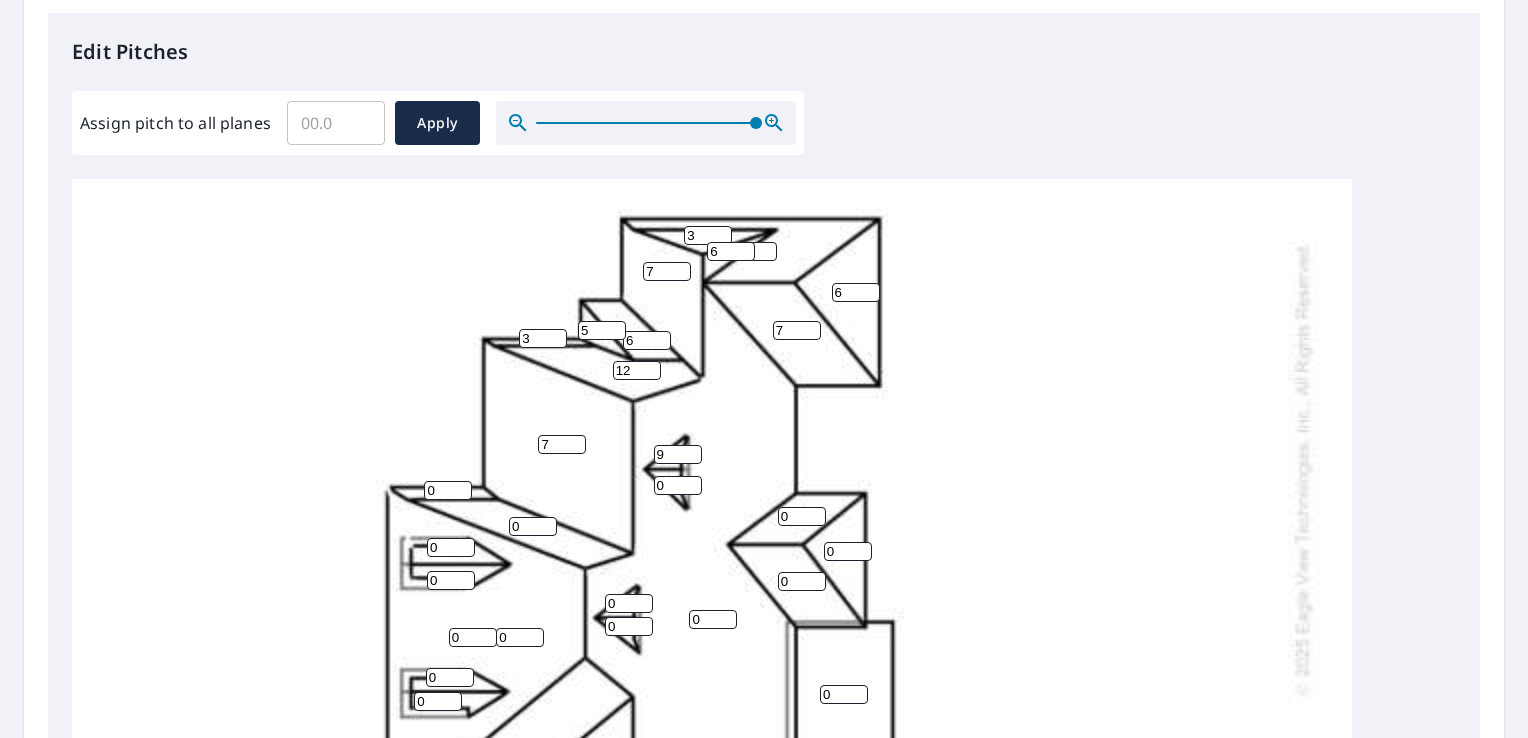 type on "9" 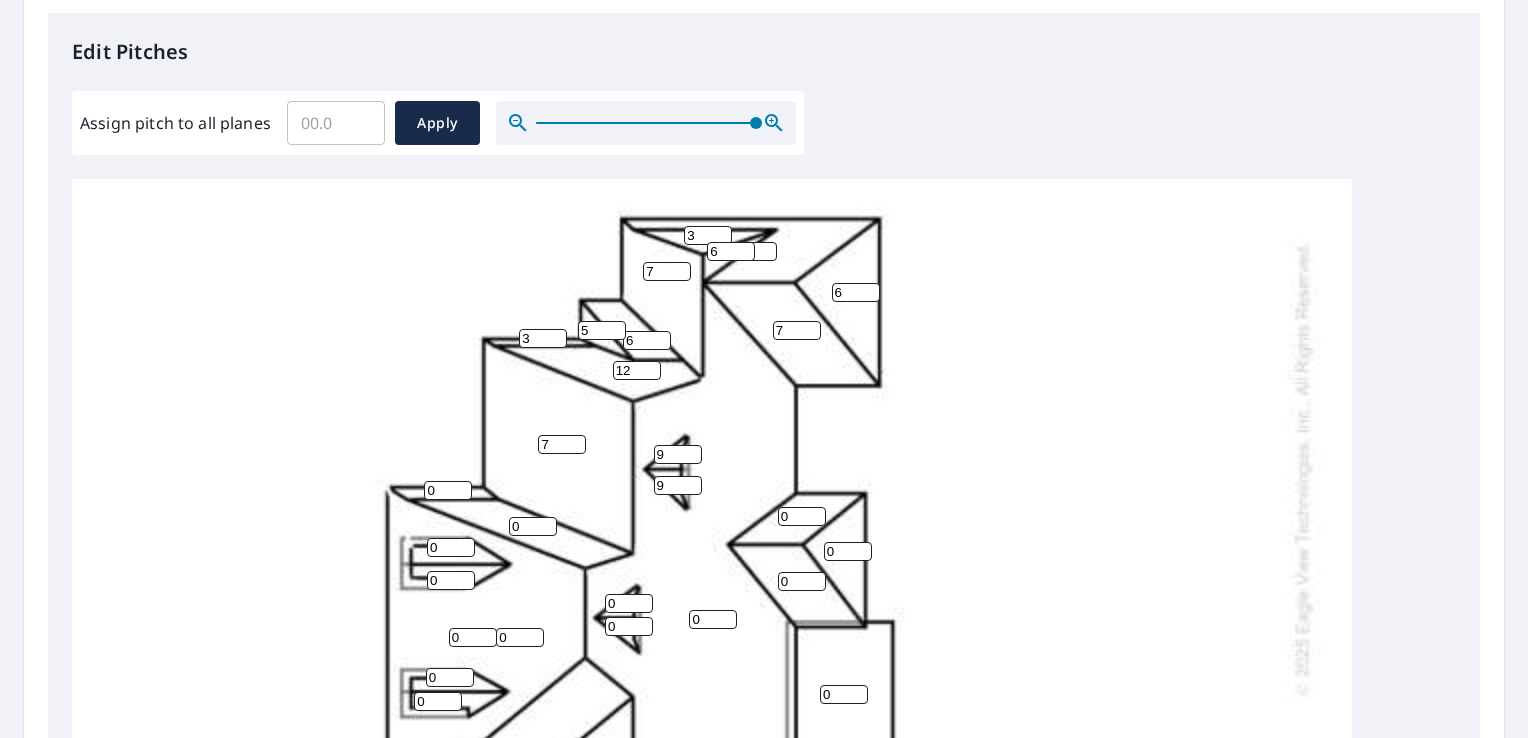 type on "9" 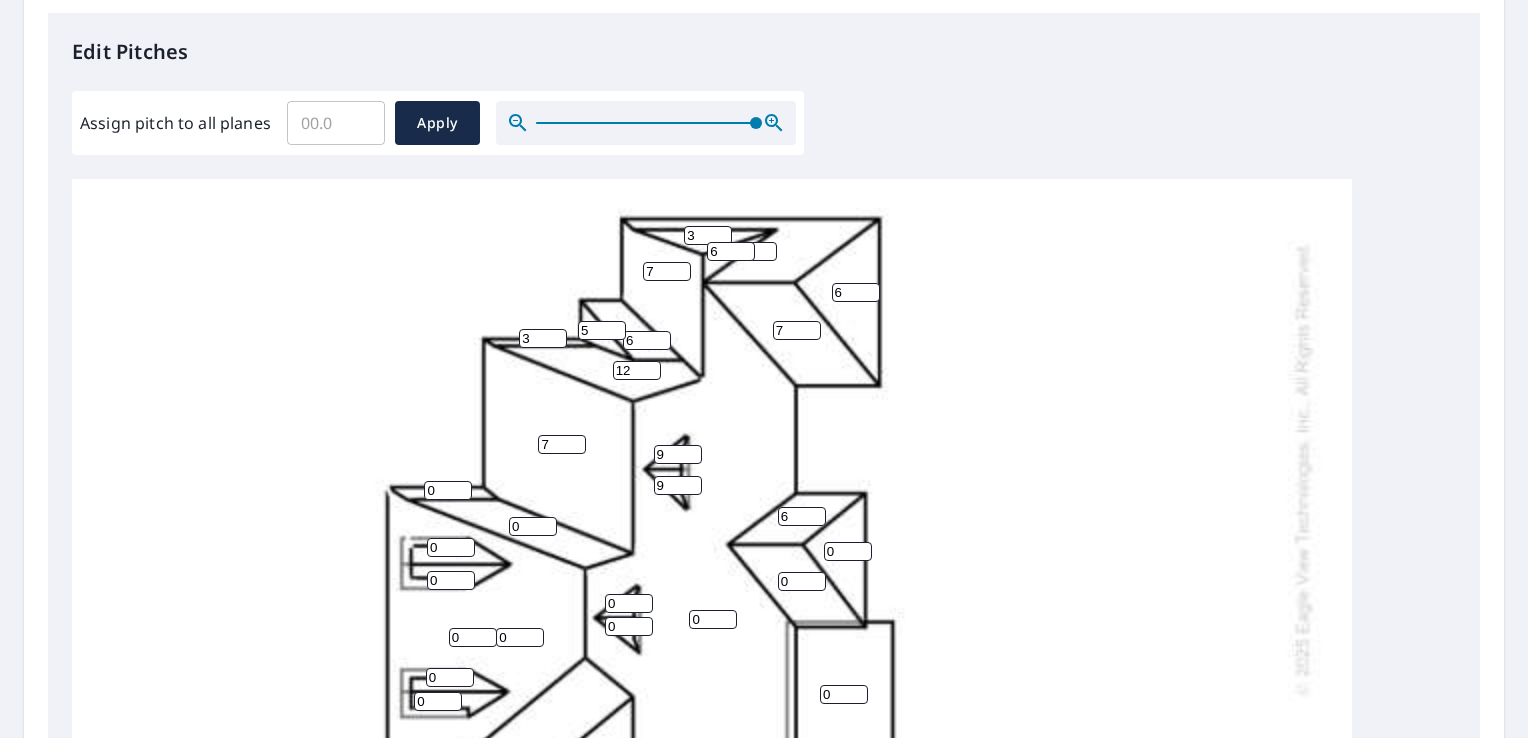 type on "6" 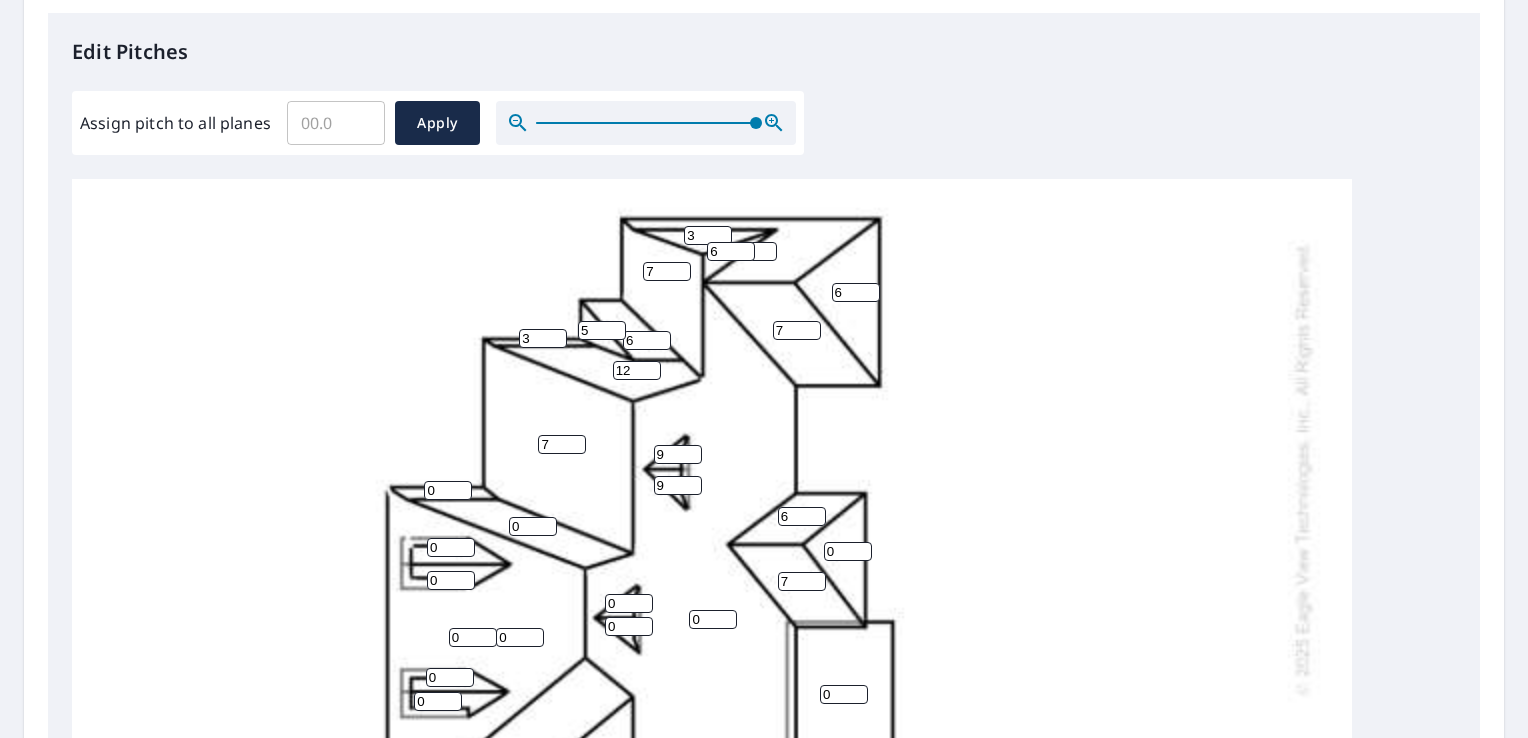 type on "7" 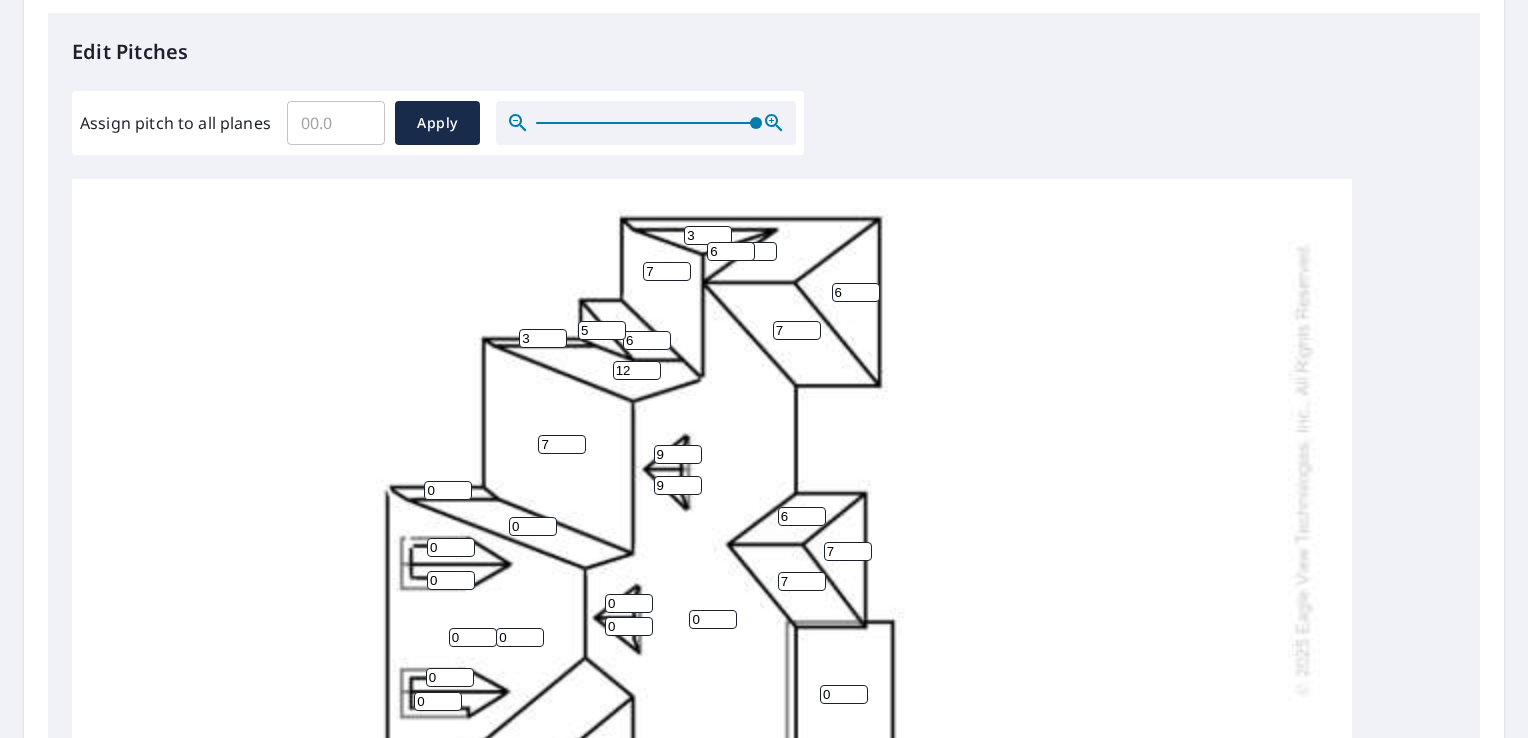 type on "7" 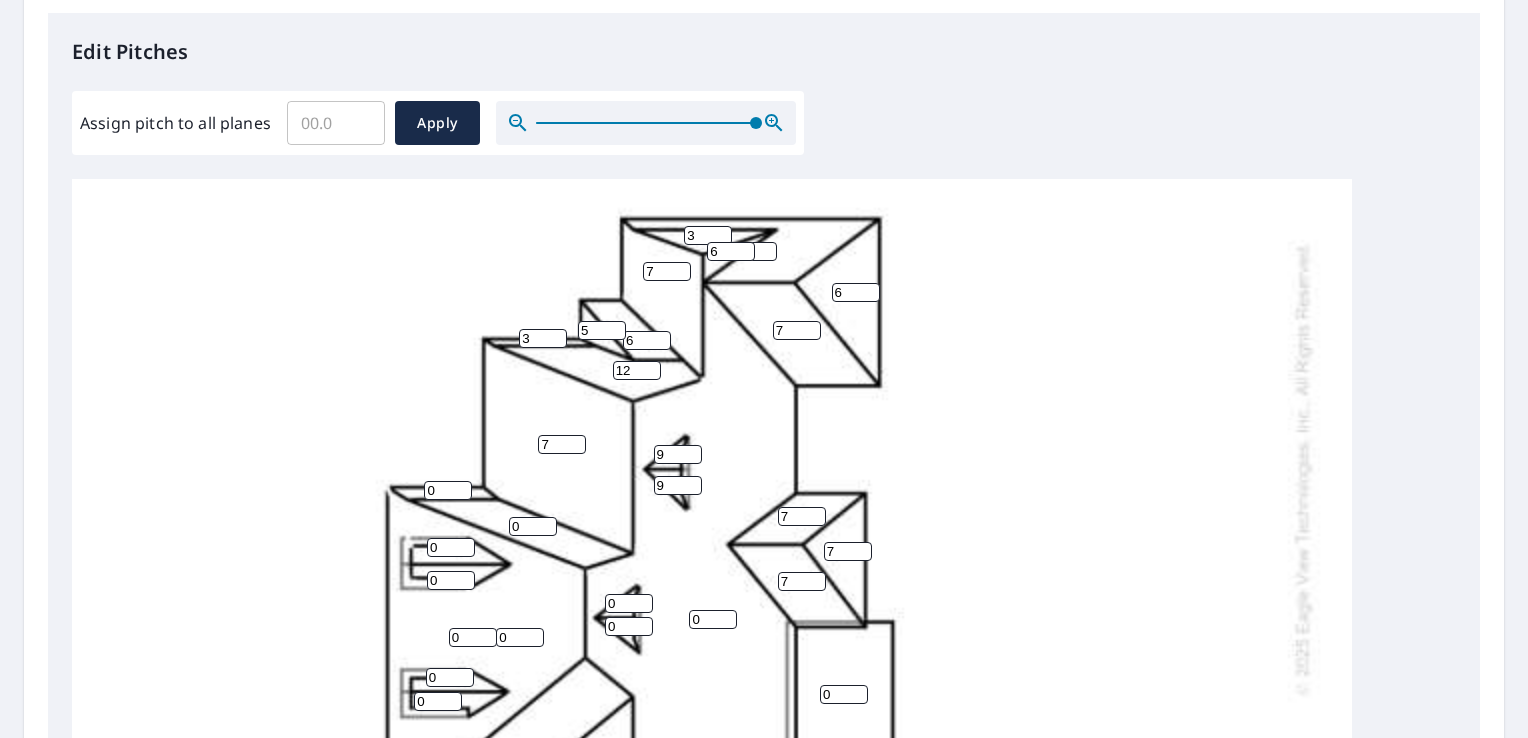 type on "7" 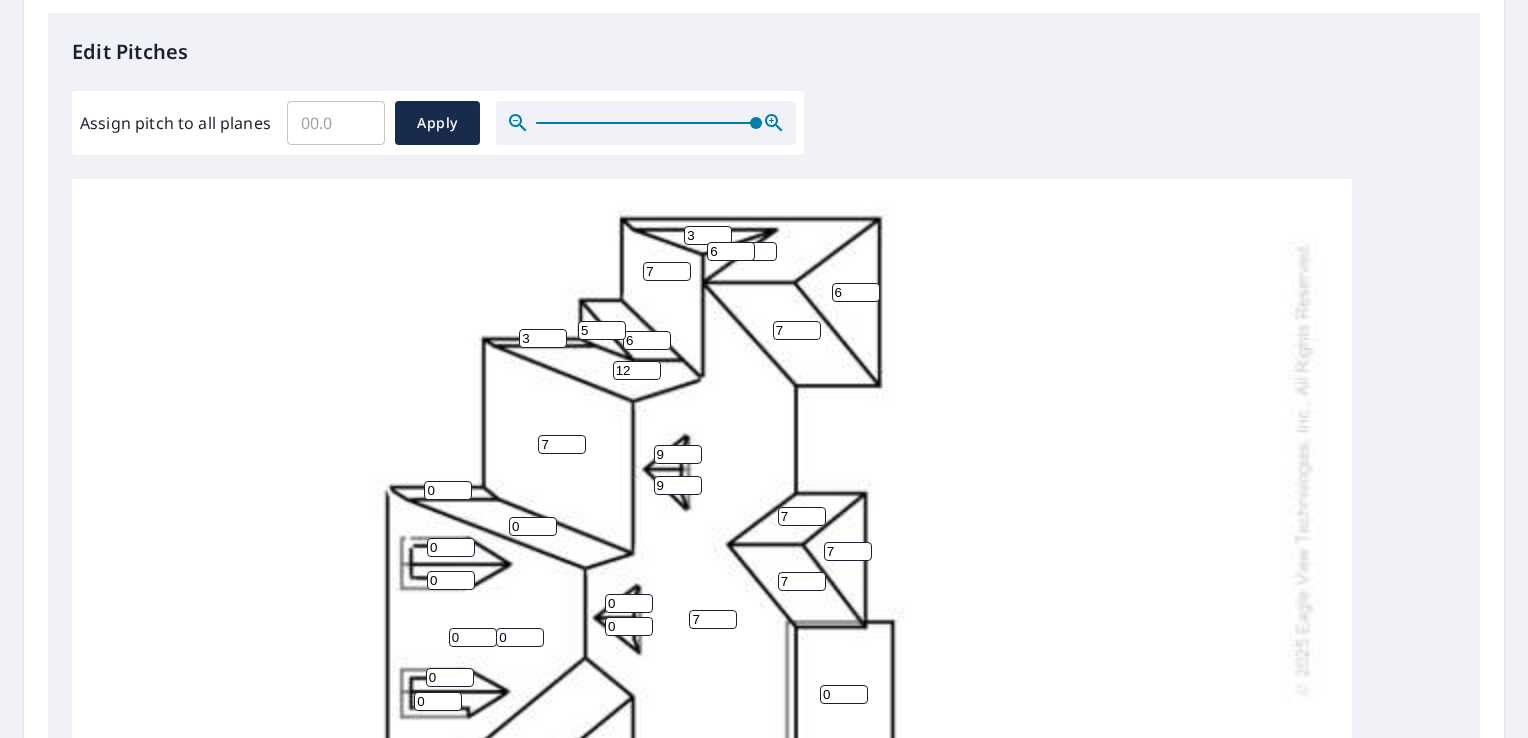 type on "7" 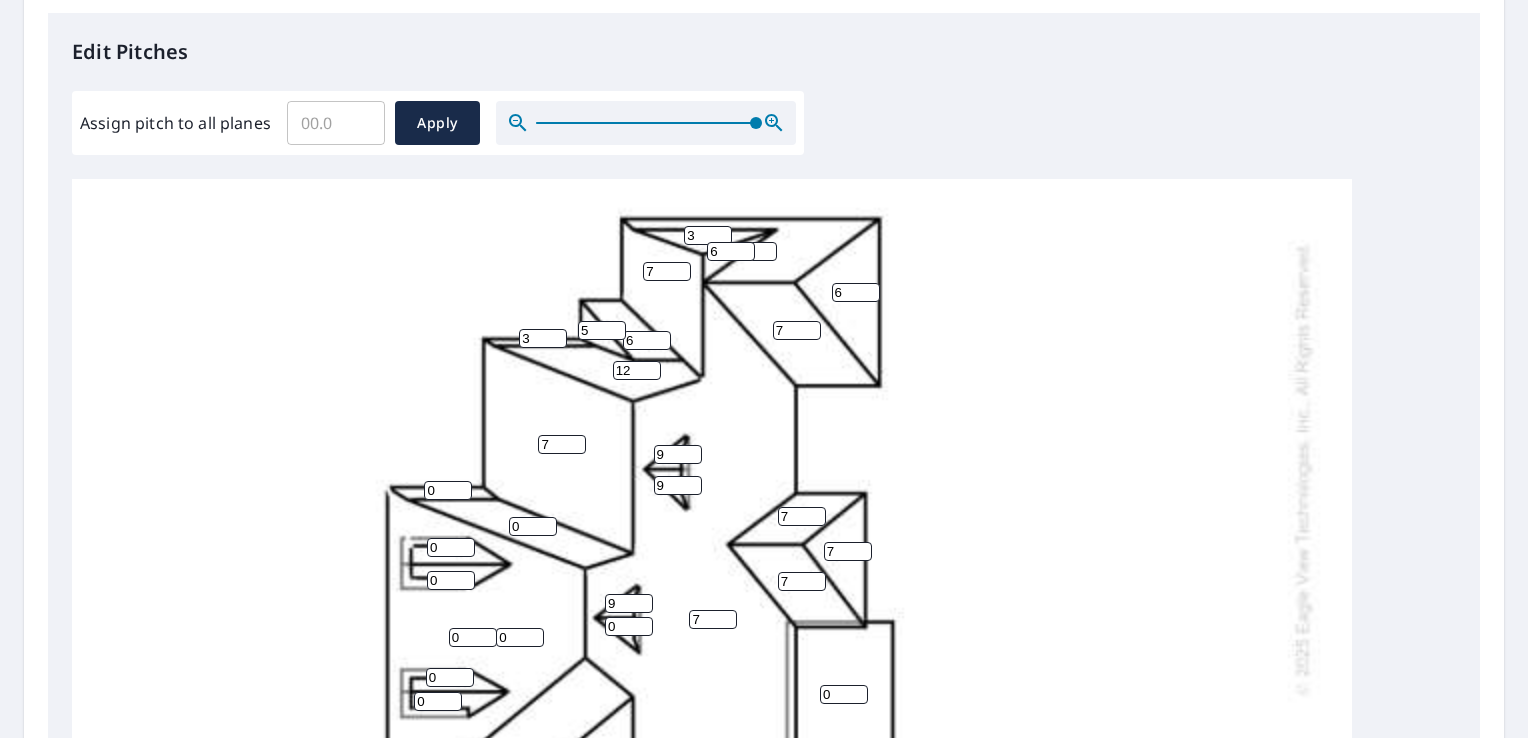 type on "9" 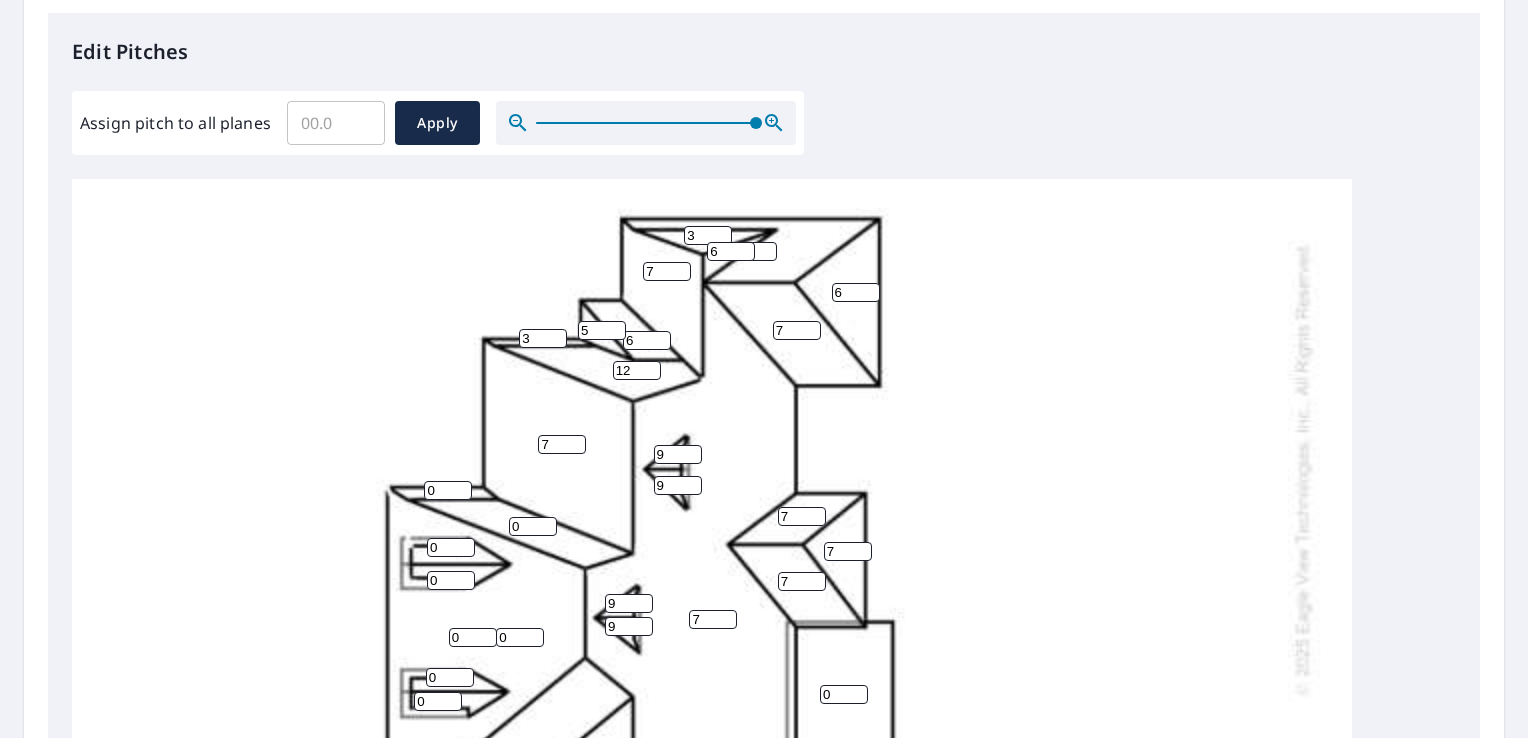 type on "9" 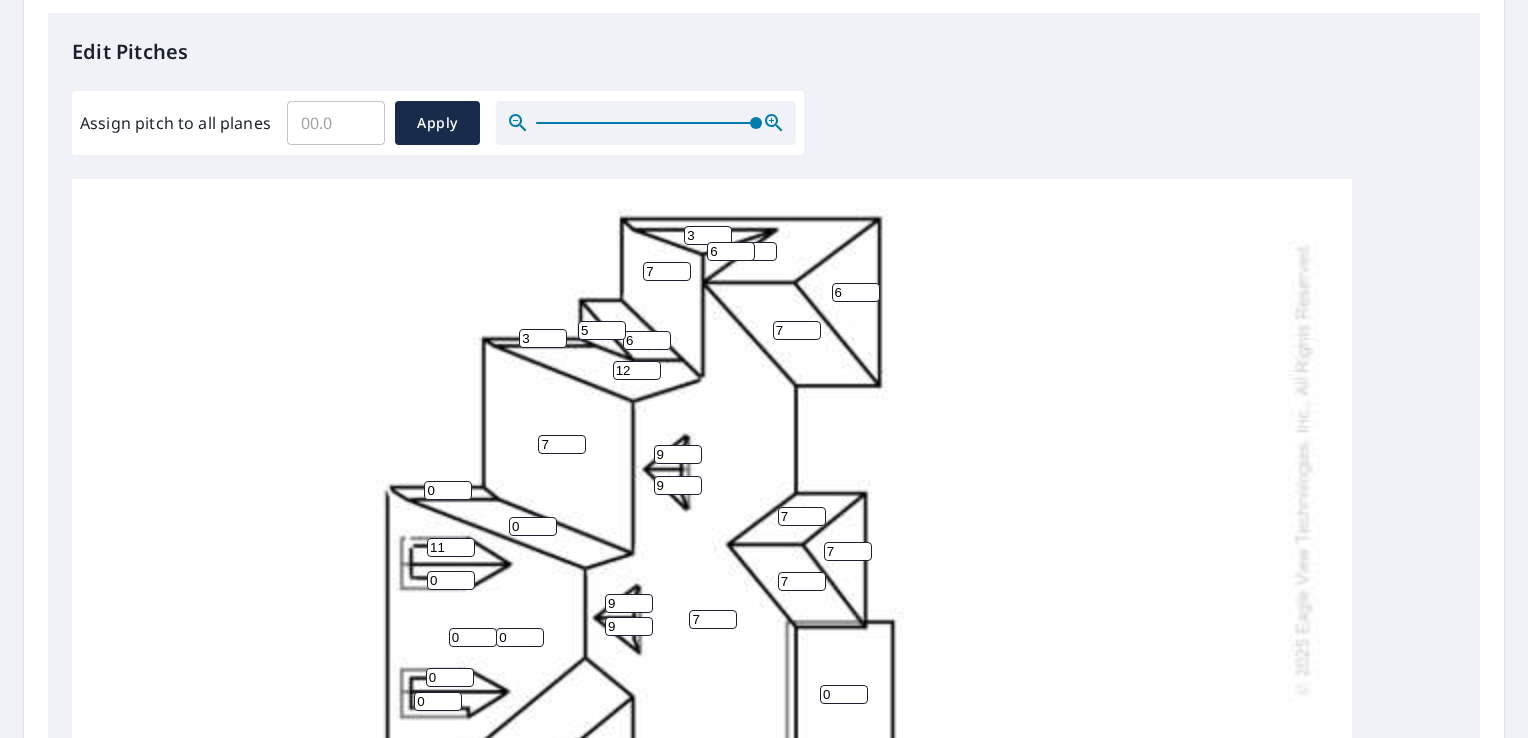 type on "11" 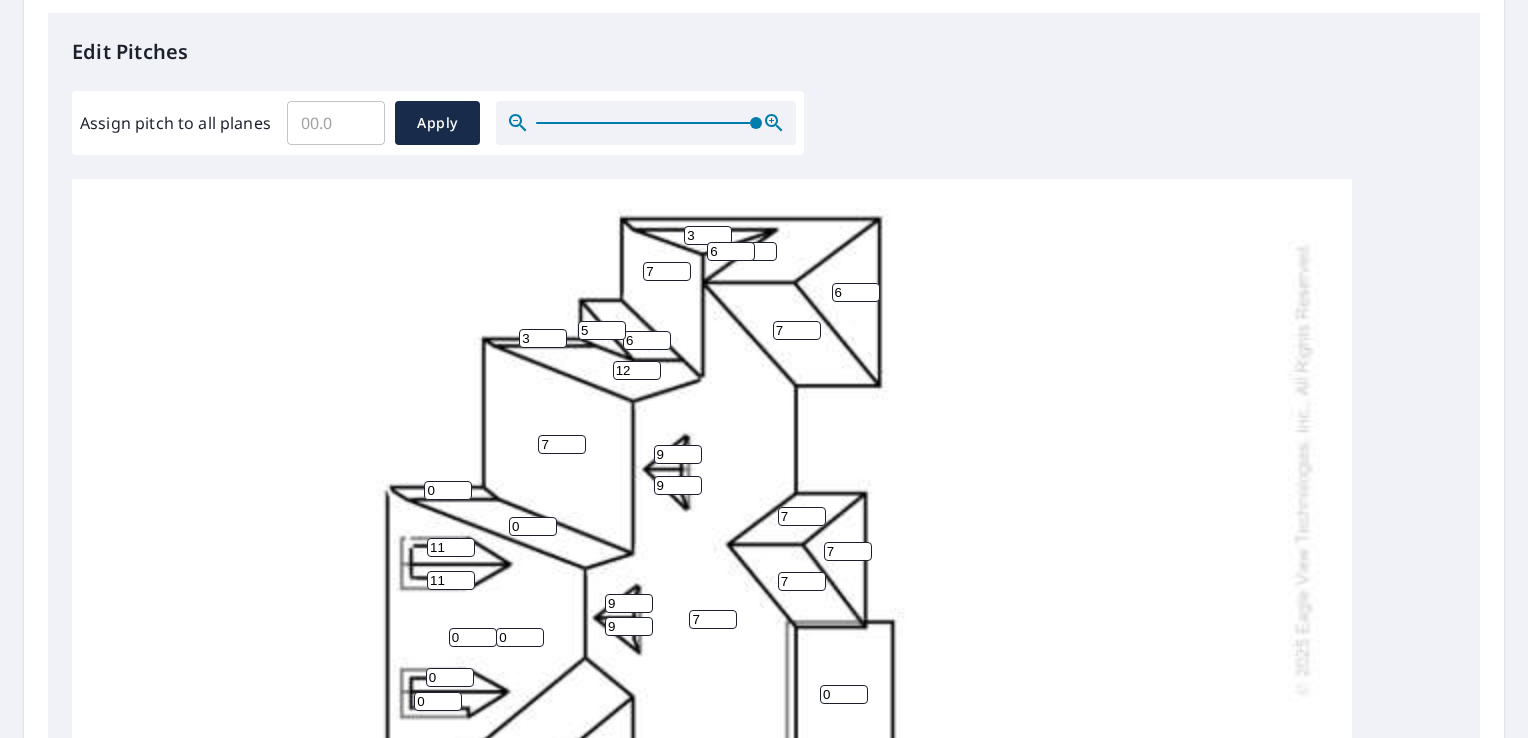 type on "11" 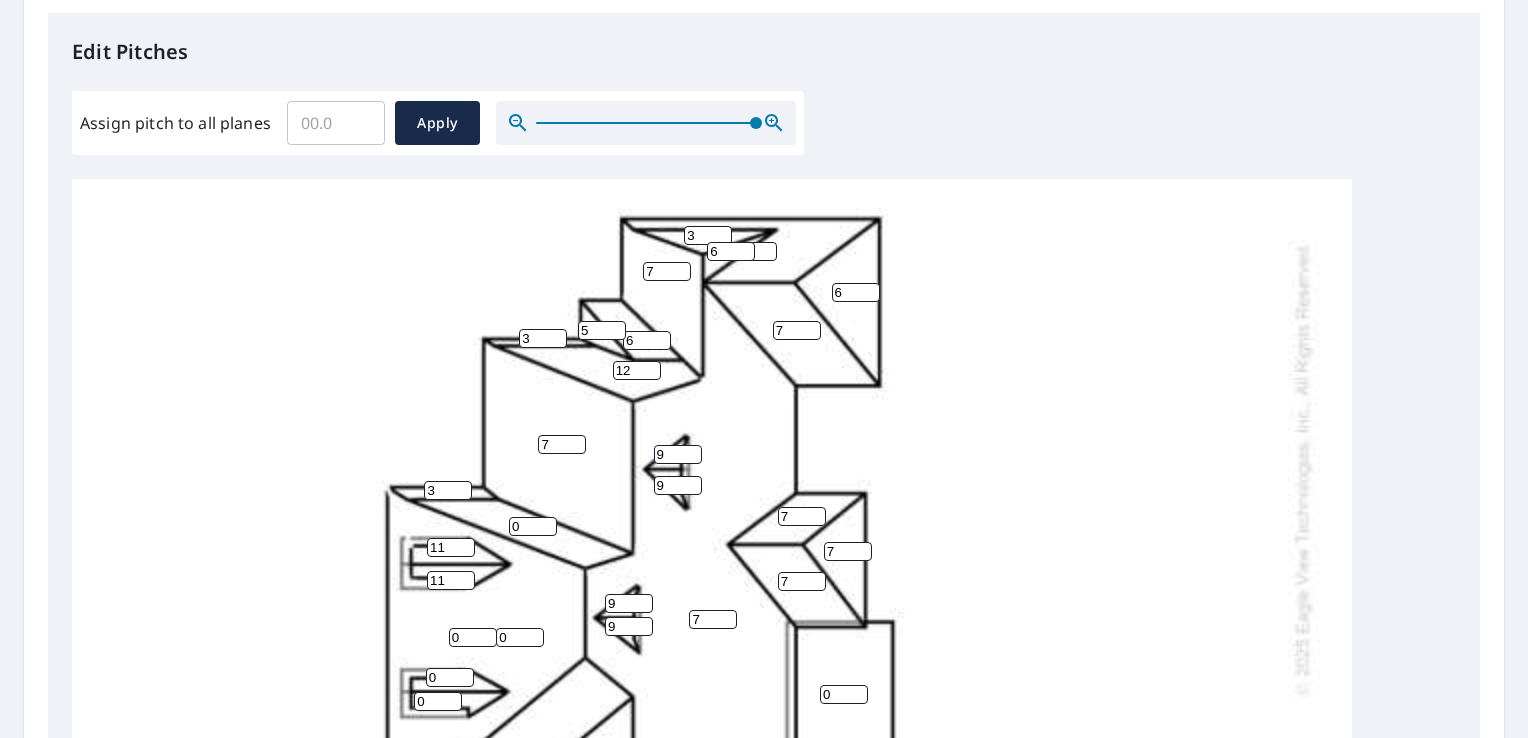 type on "3" 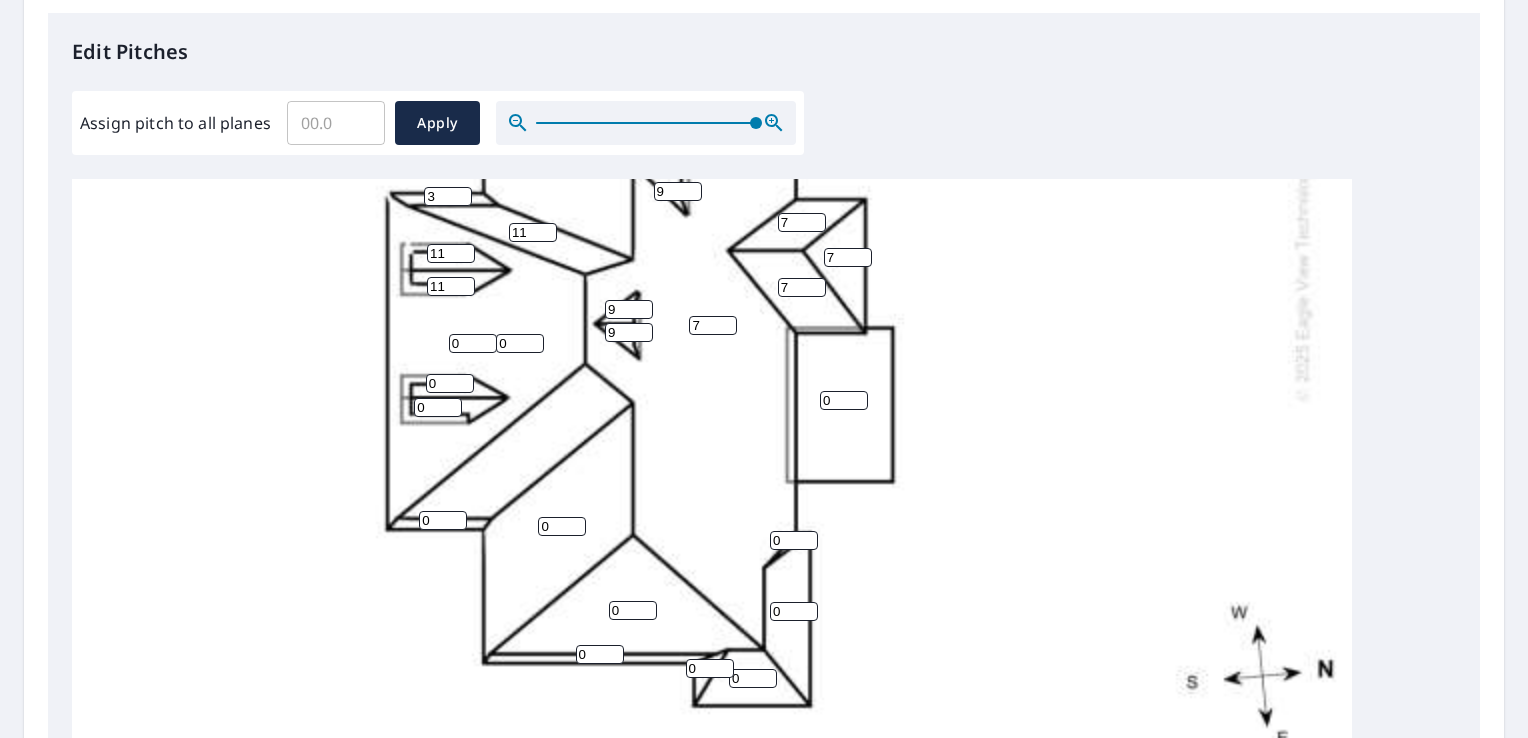 scroll, scrollTop: 648, scrollLeft: 0, axis: vertical 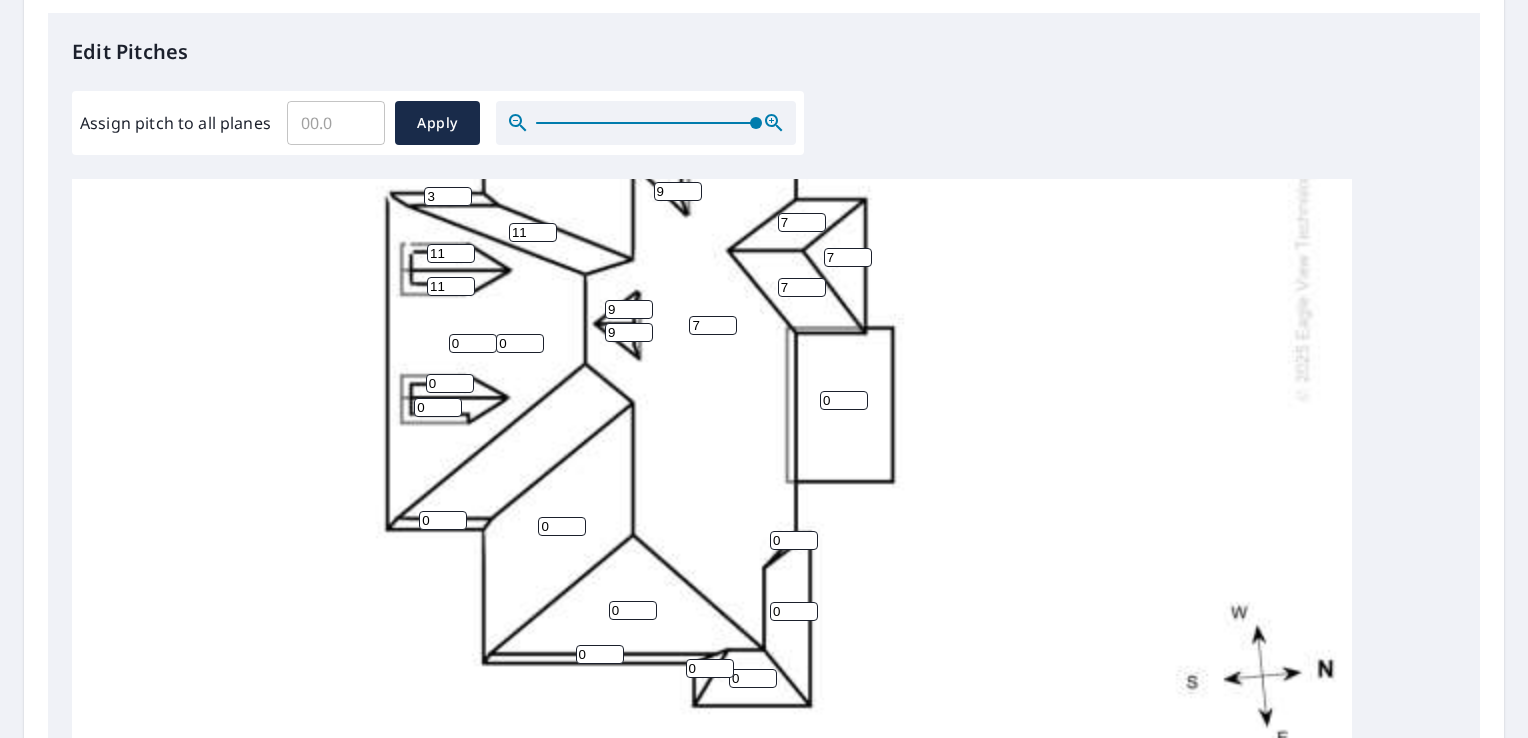 type on "11" 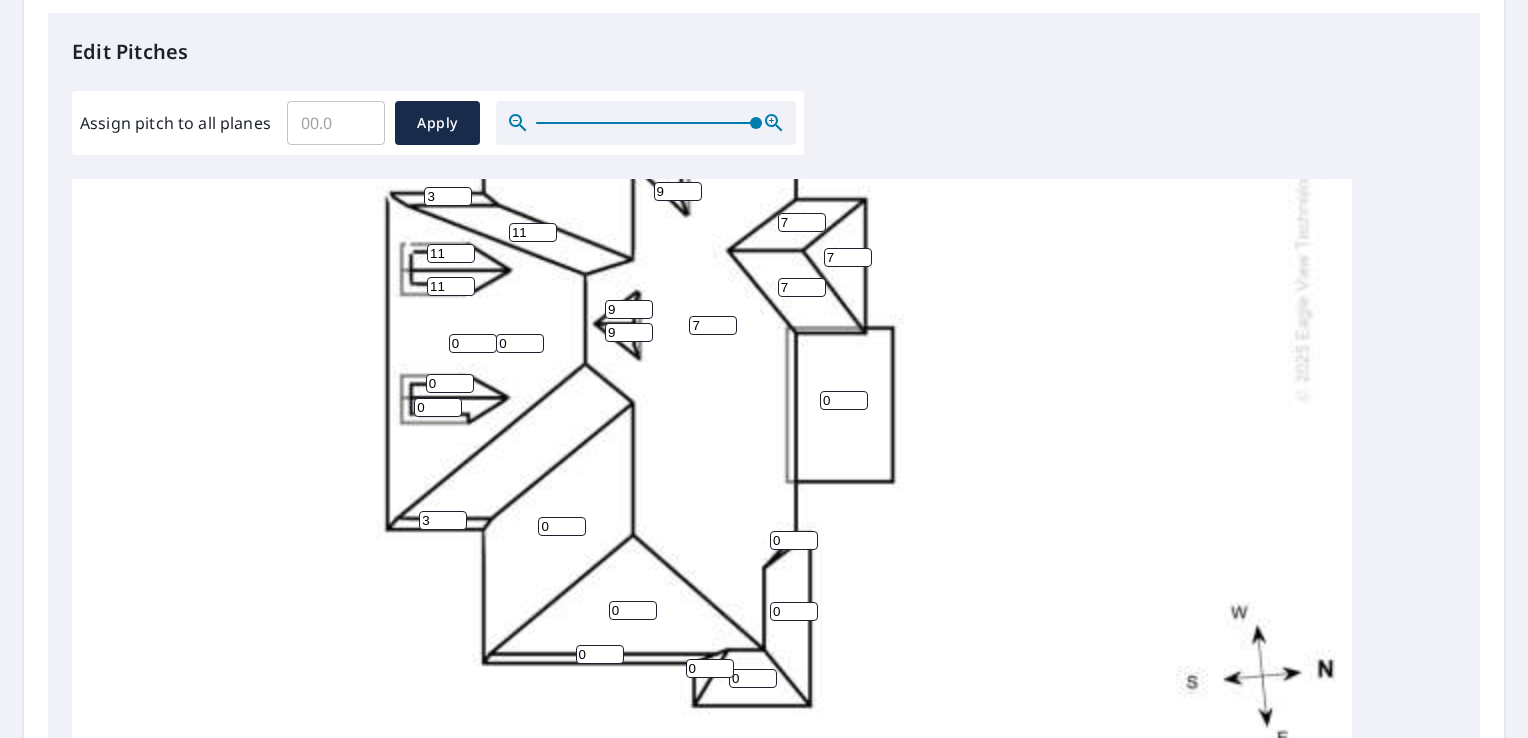 type on "3" 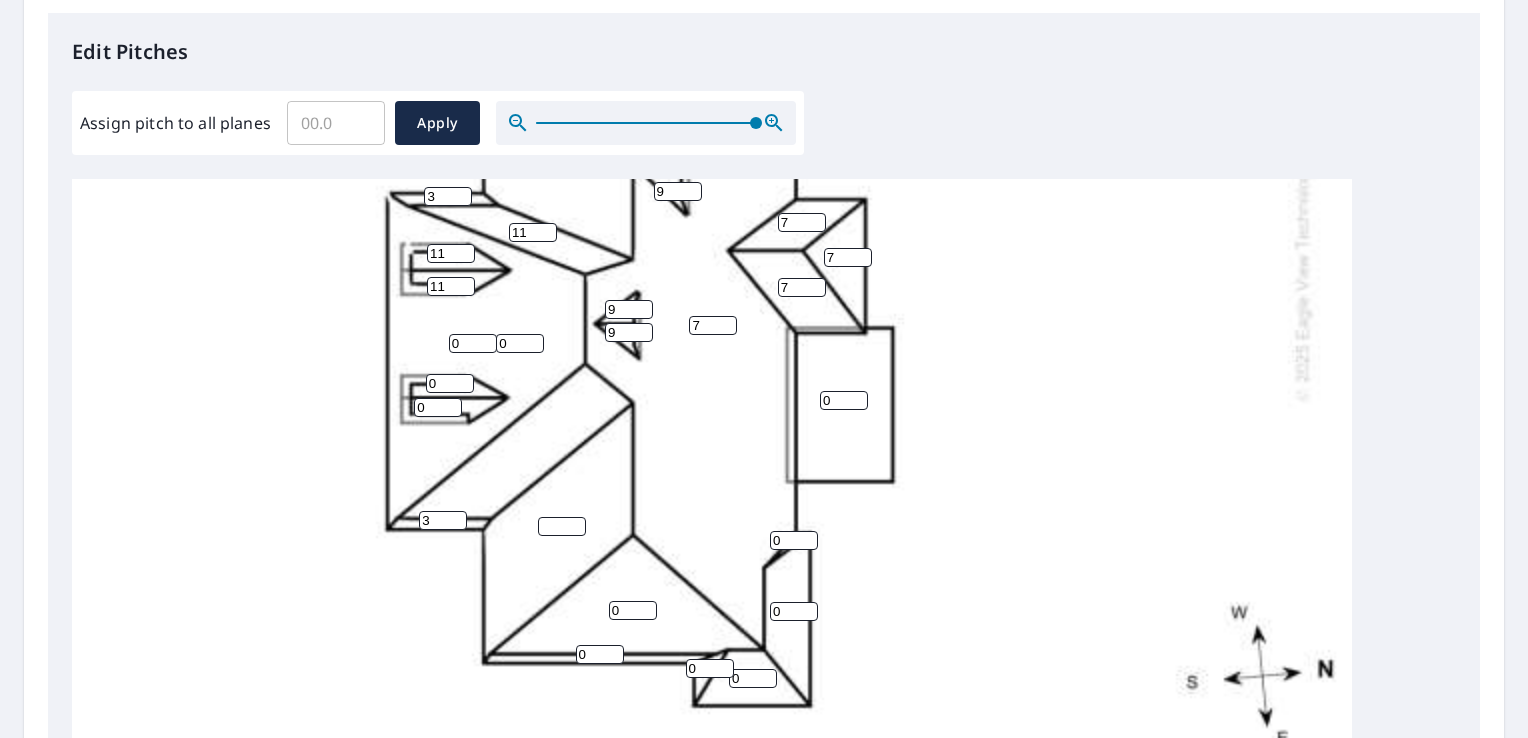 type 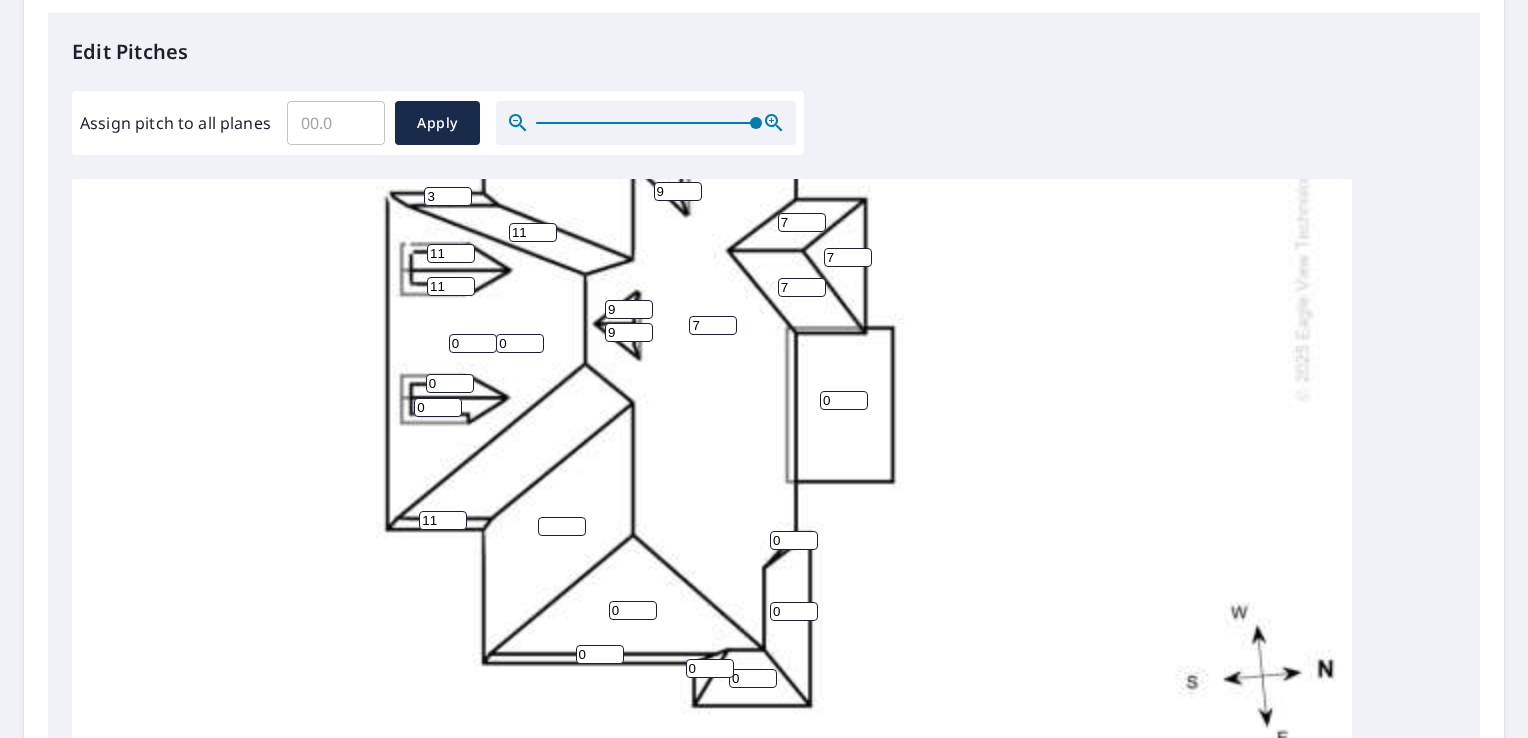 type on "11" 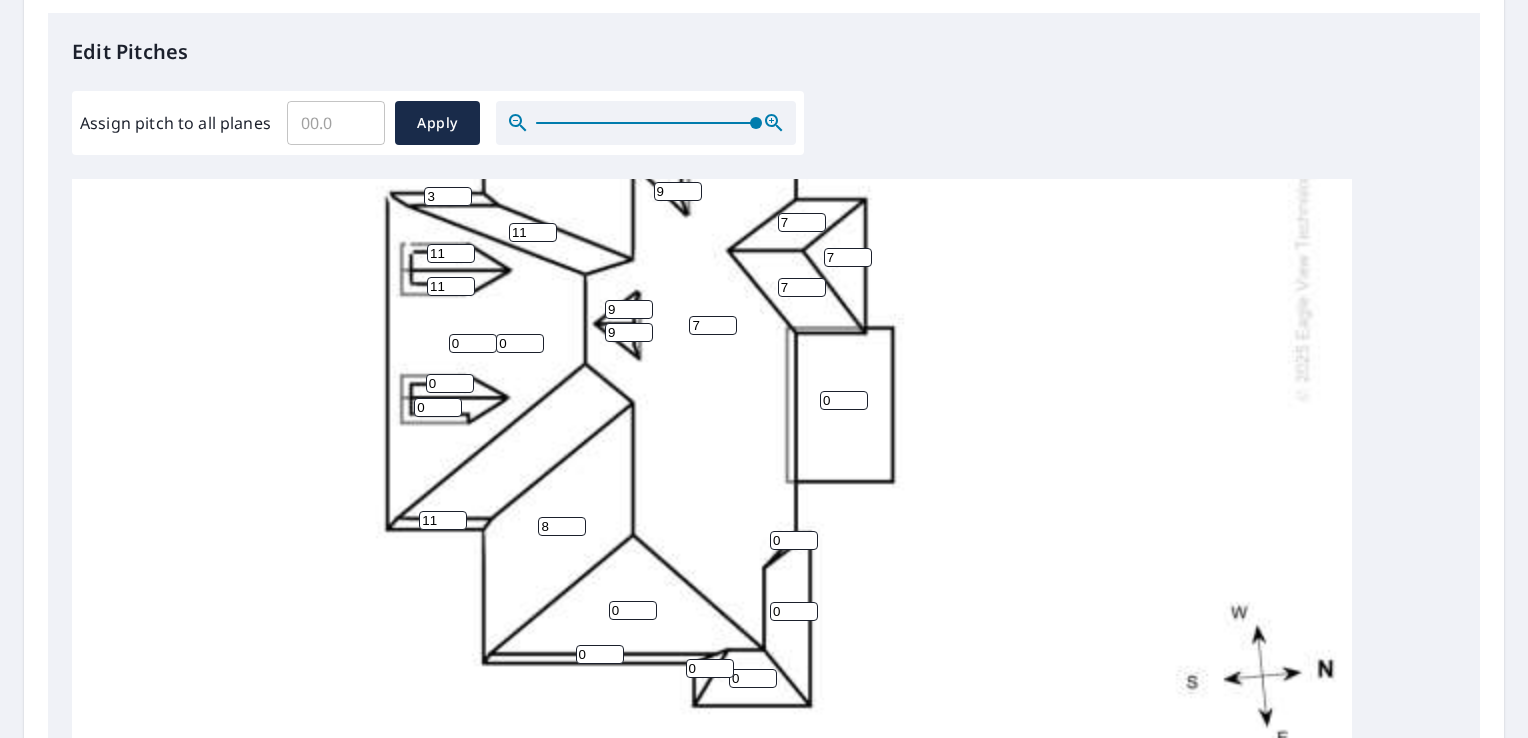 type on "8" 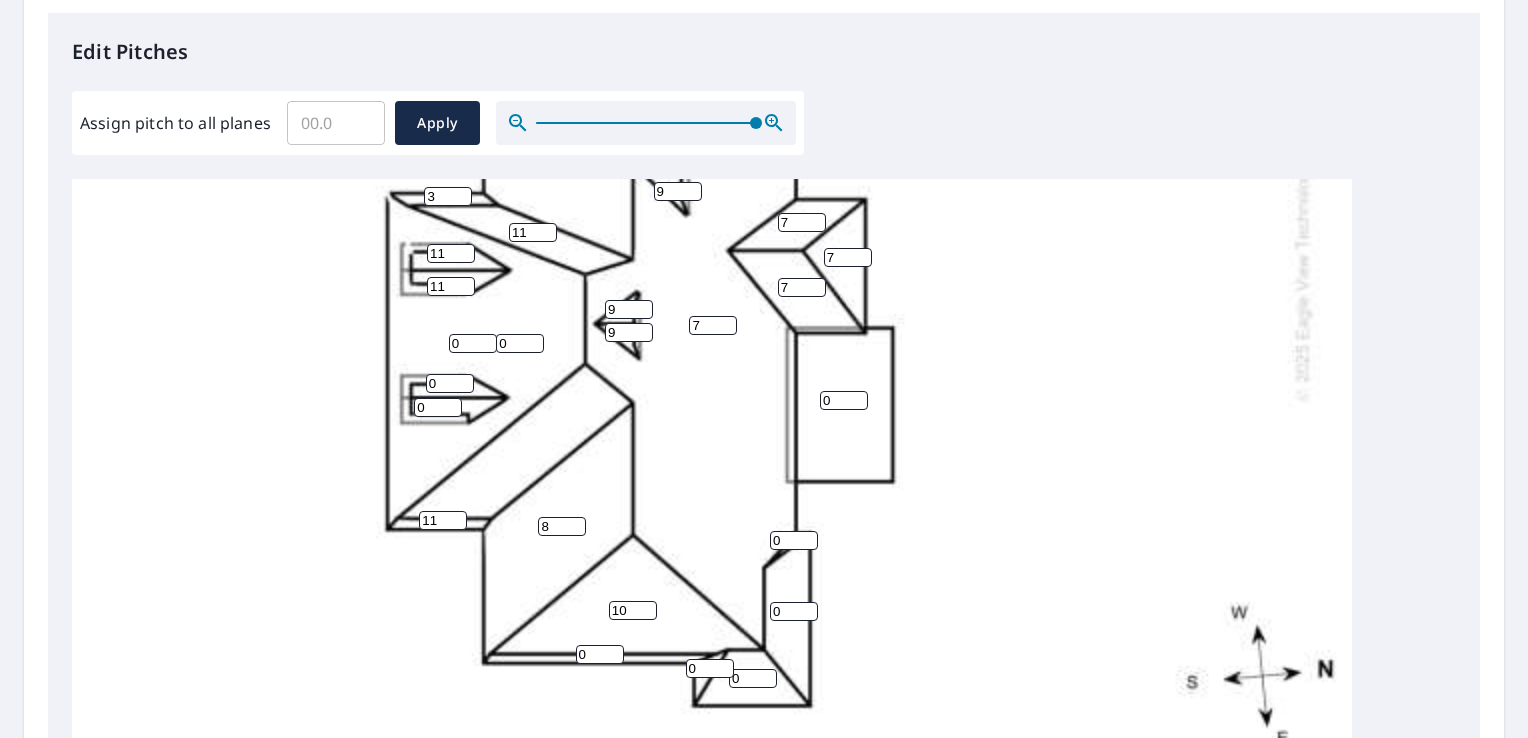 type on "10" 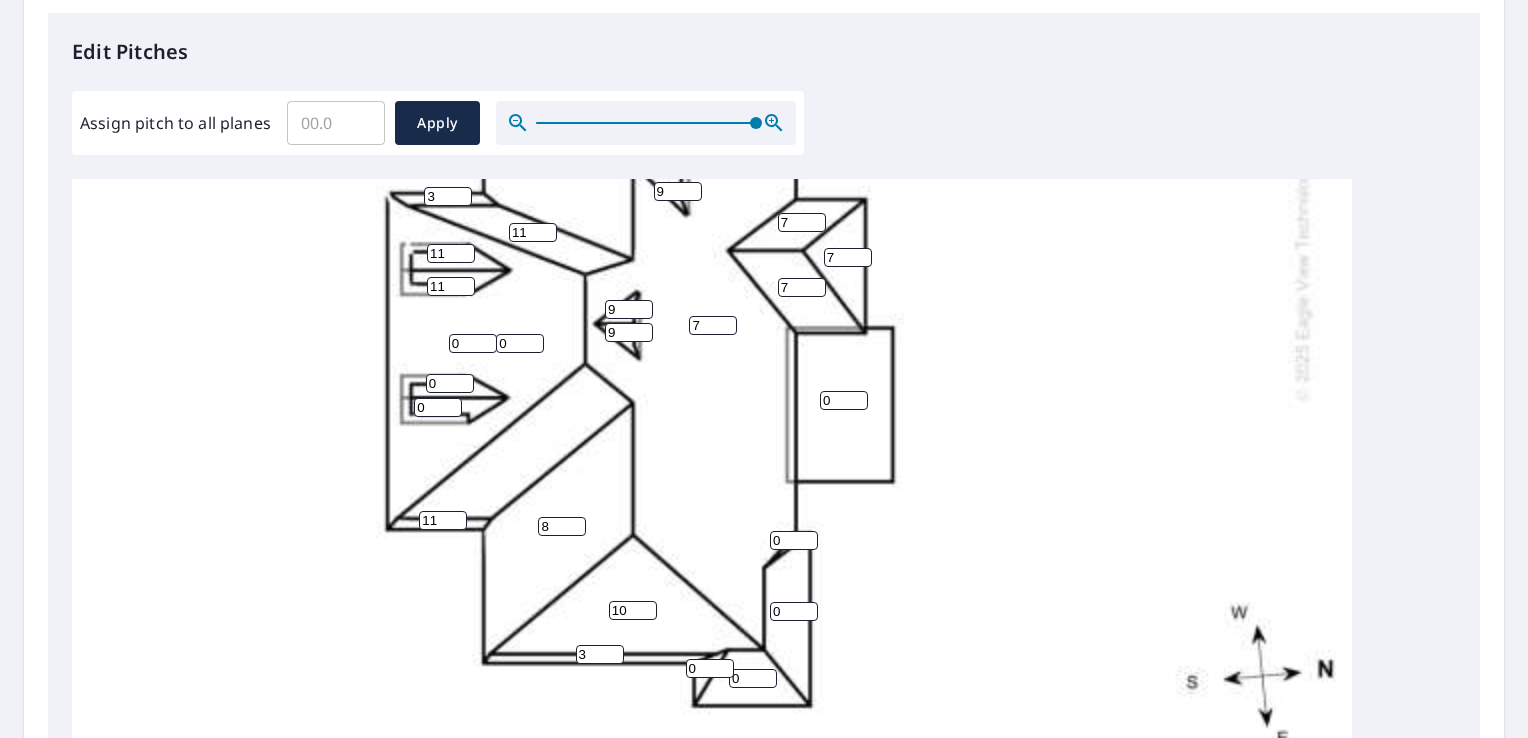 type on "3" 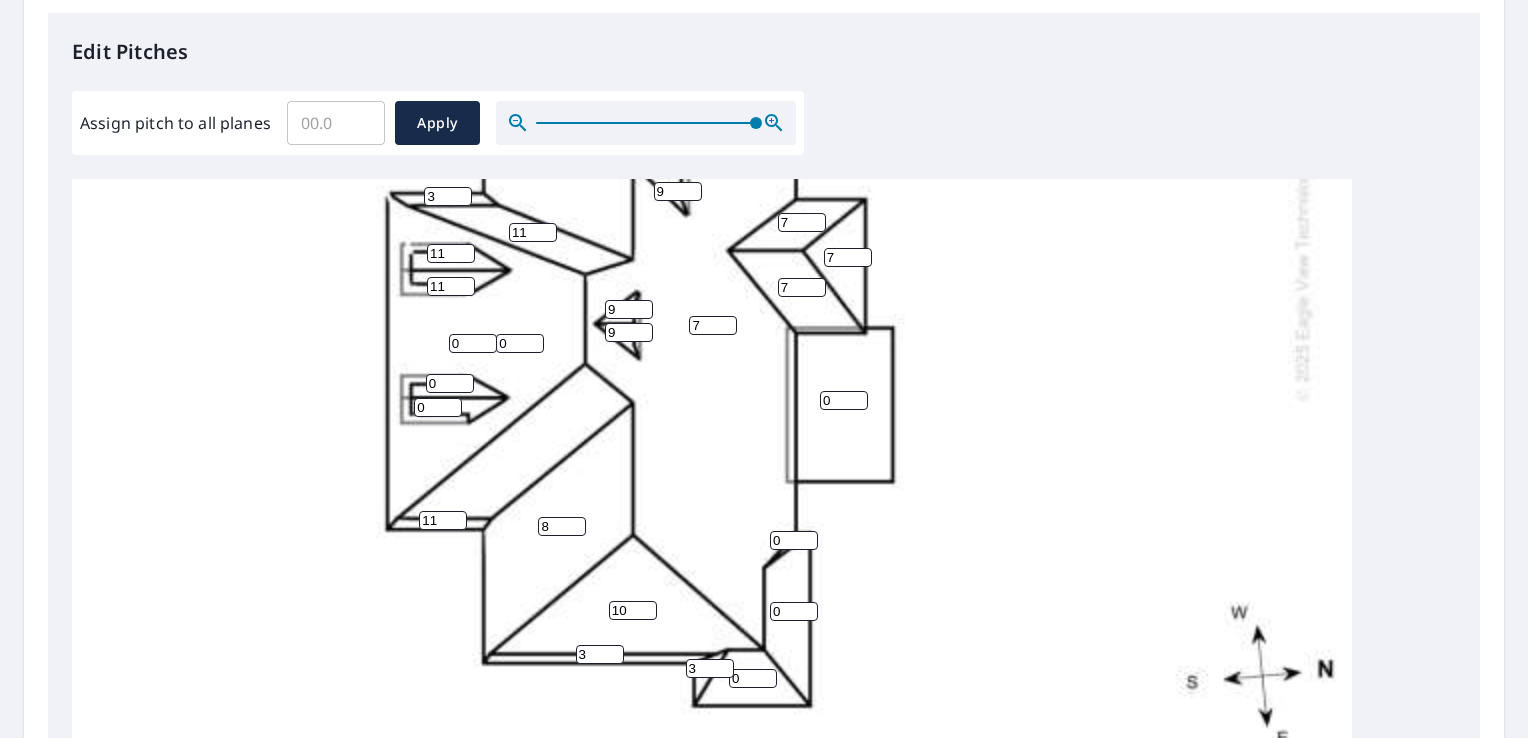 type on "3" 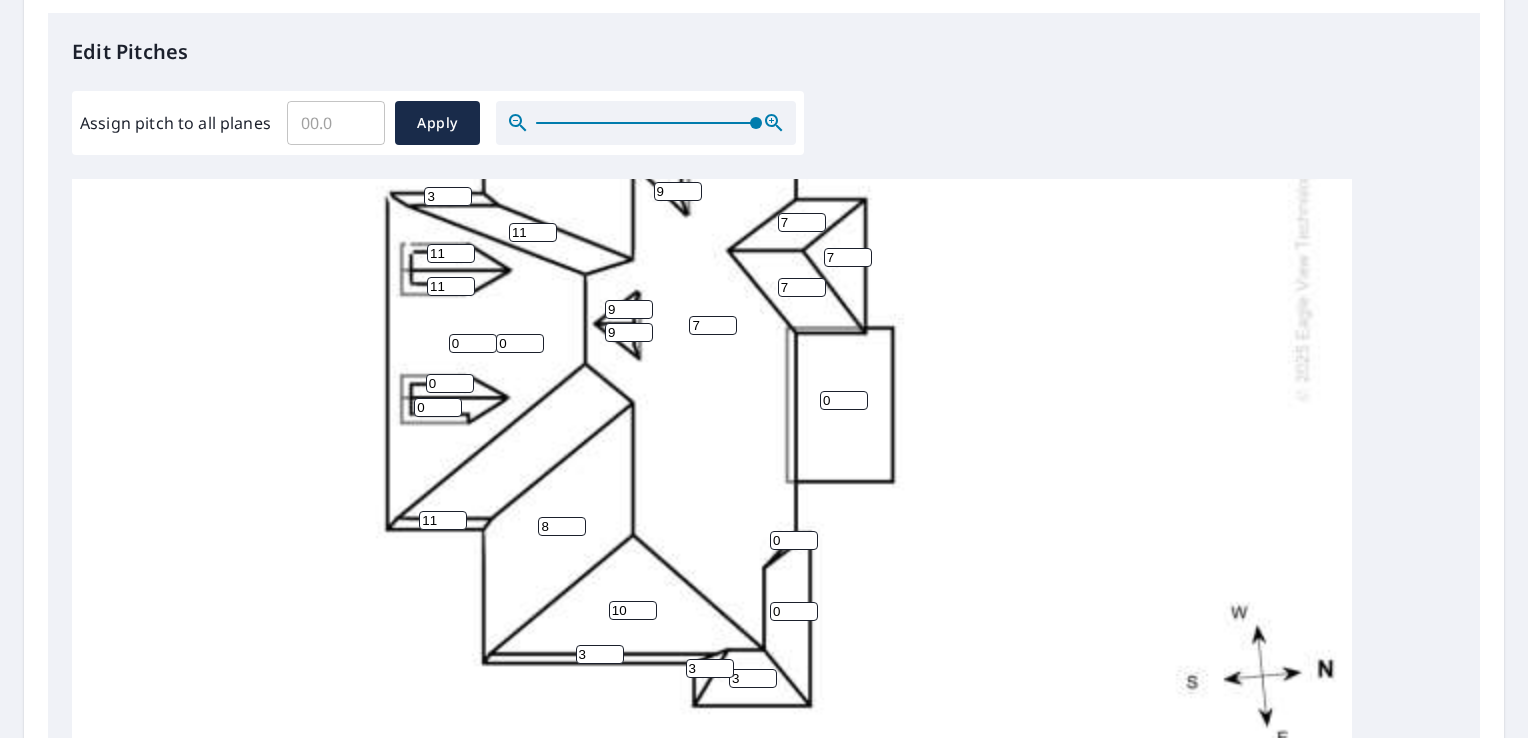 type on "3" 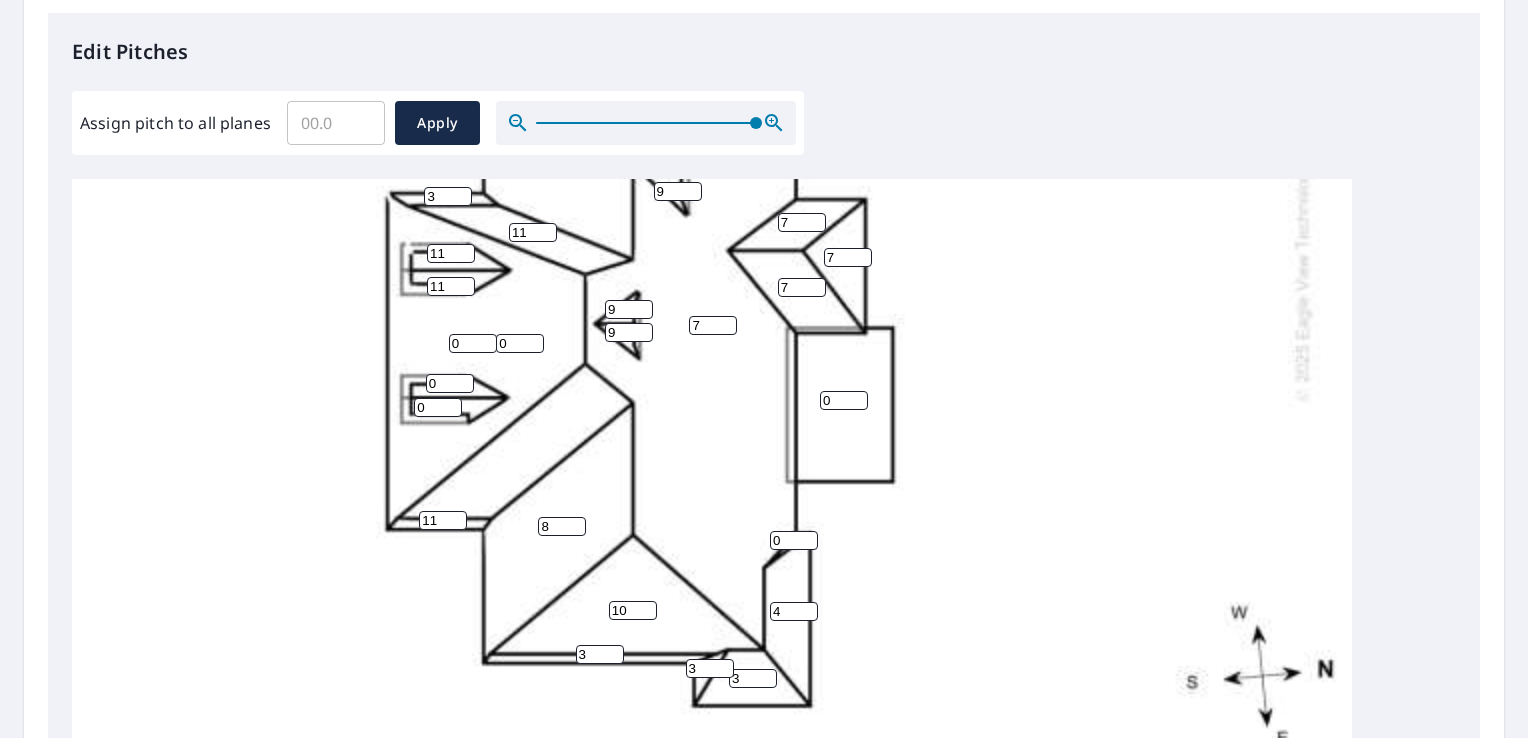 type on "4" 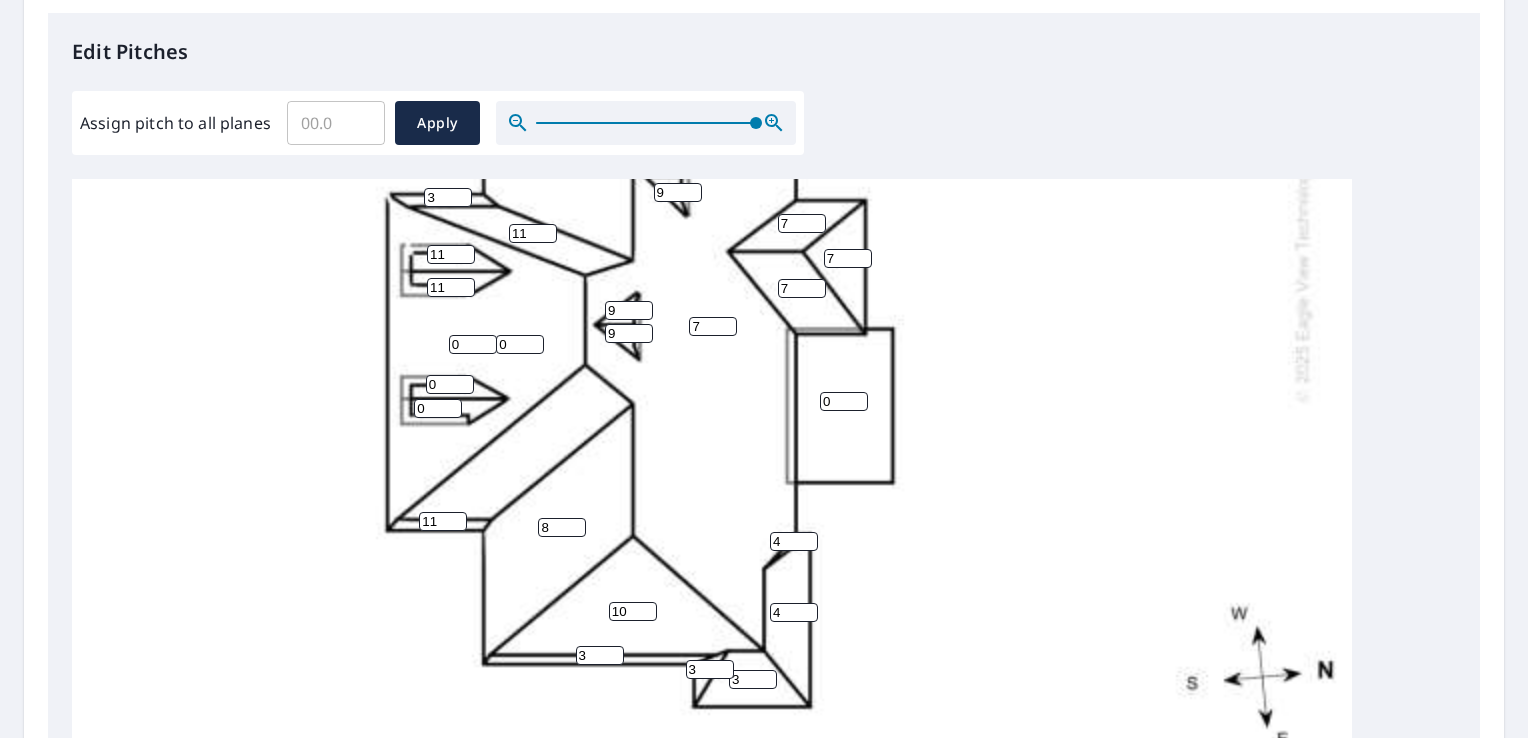 scroll, scrollTop: 648, scrollLeft: 0, axis: vertical 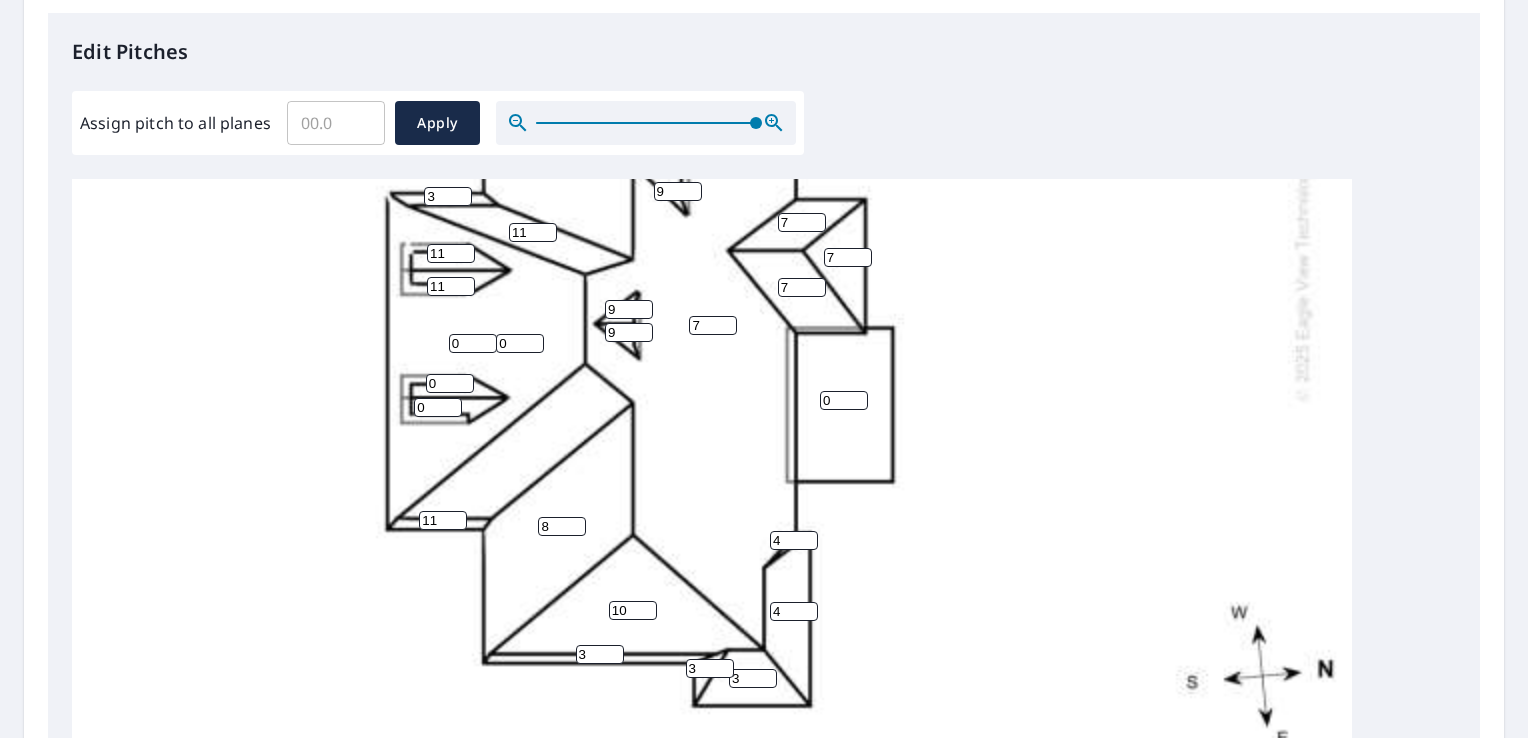 type on "4" 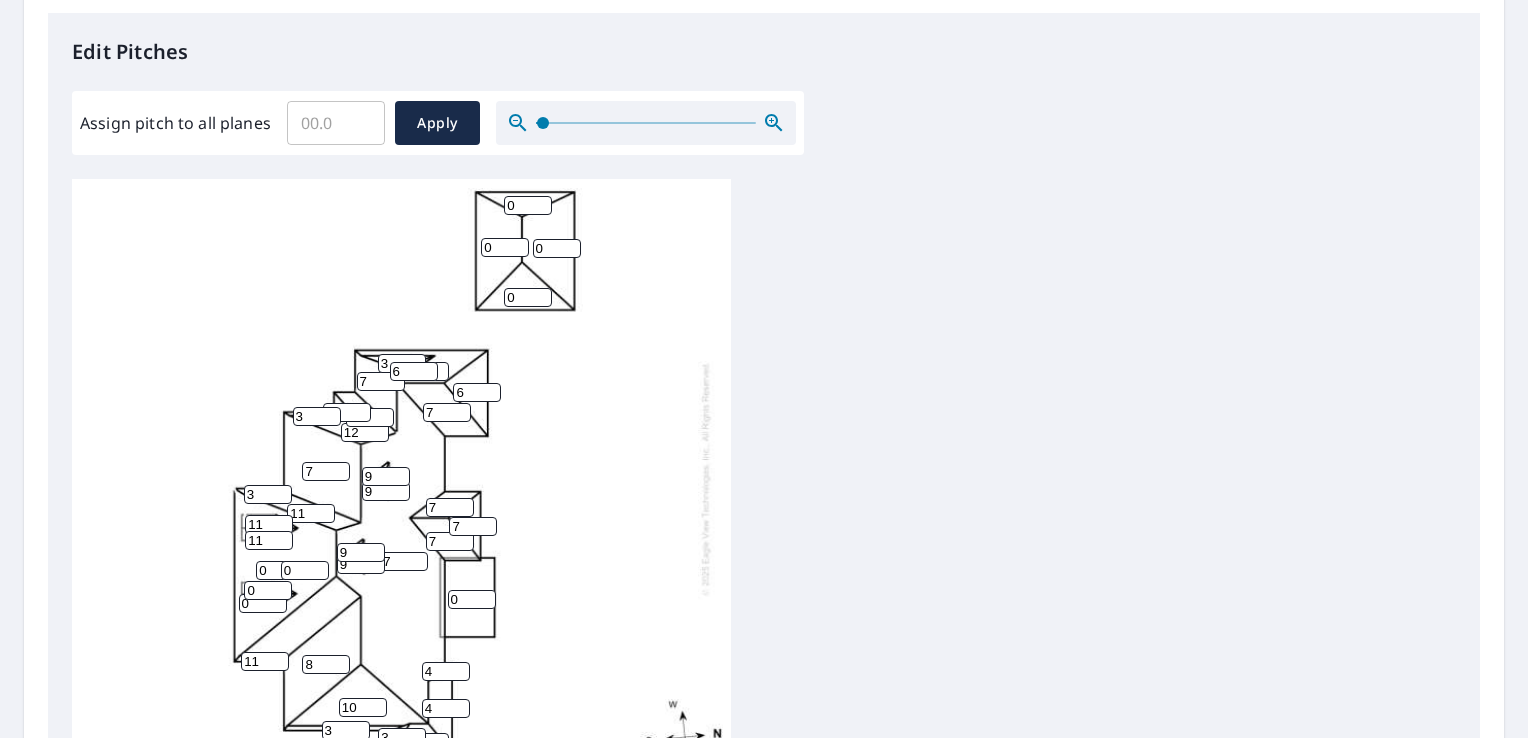 scroll, scrollTop: 20, scrollLeft: 0, axis: vertical 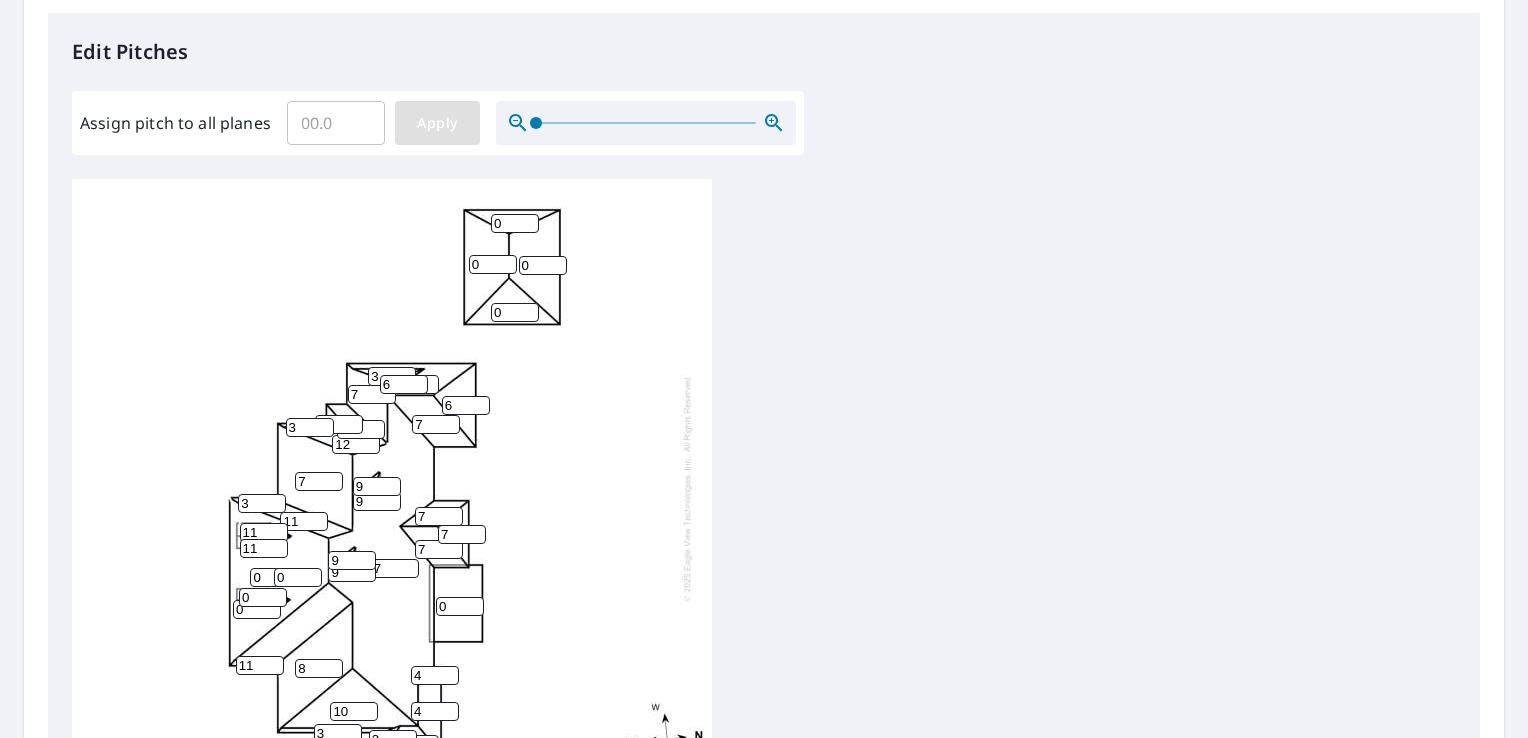drag, startPoint x: 755, startPoint y: 126, endPoint x: 449, endPoint y: 132, distance: 306.0588 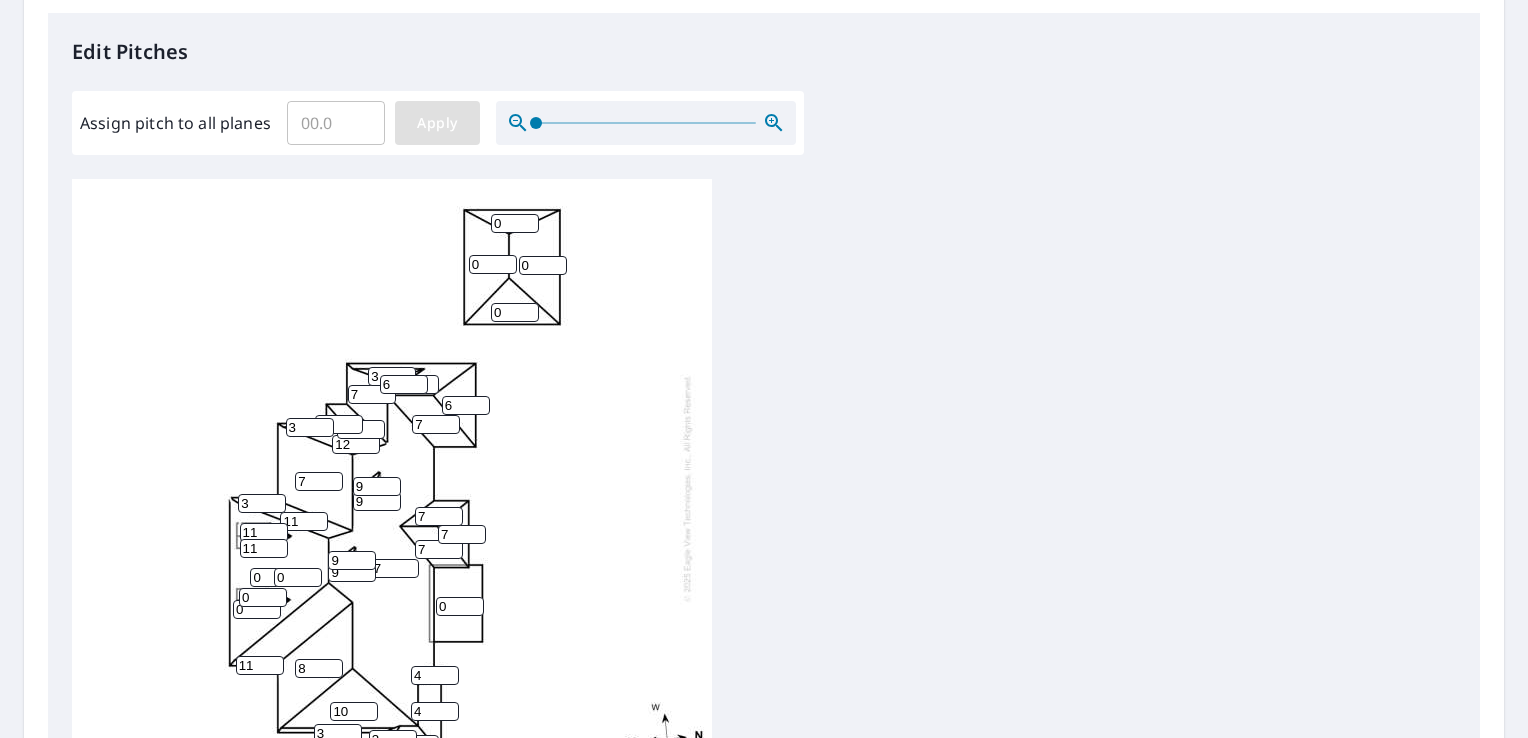 click on "Assign pitch to all planes ​ Apply" at bounding box center [438, 123] 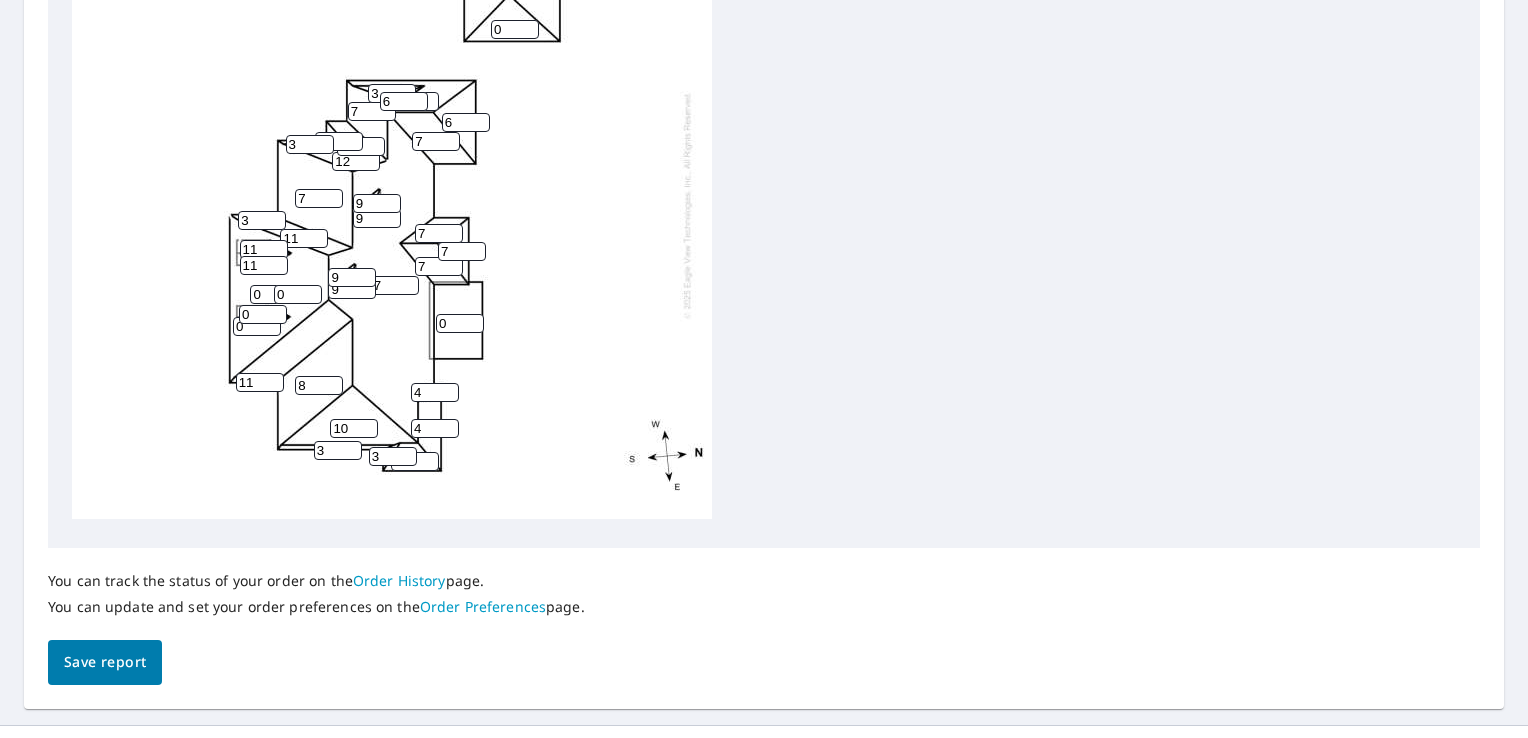 scroll, scrollTop: 814, scrollLeft: 0, axis: vertical 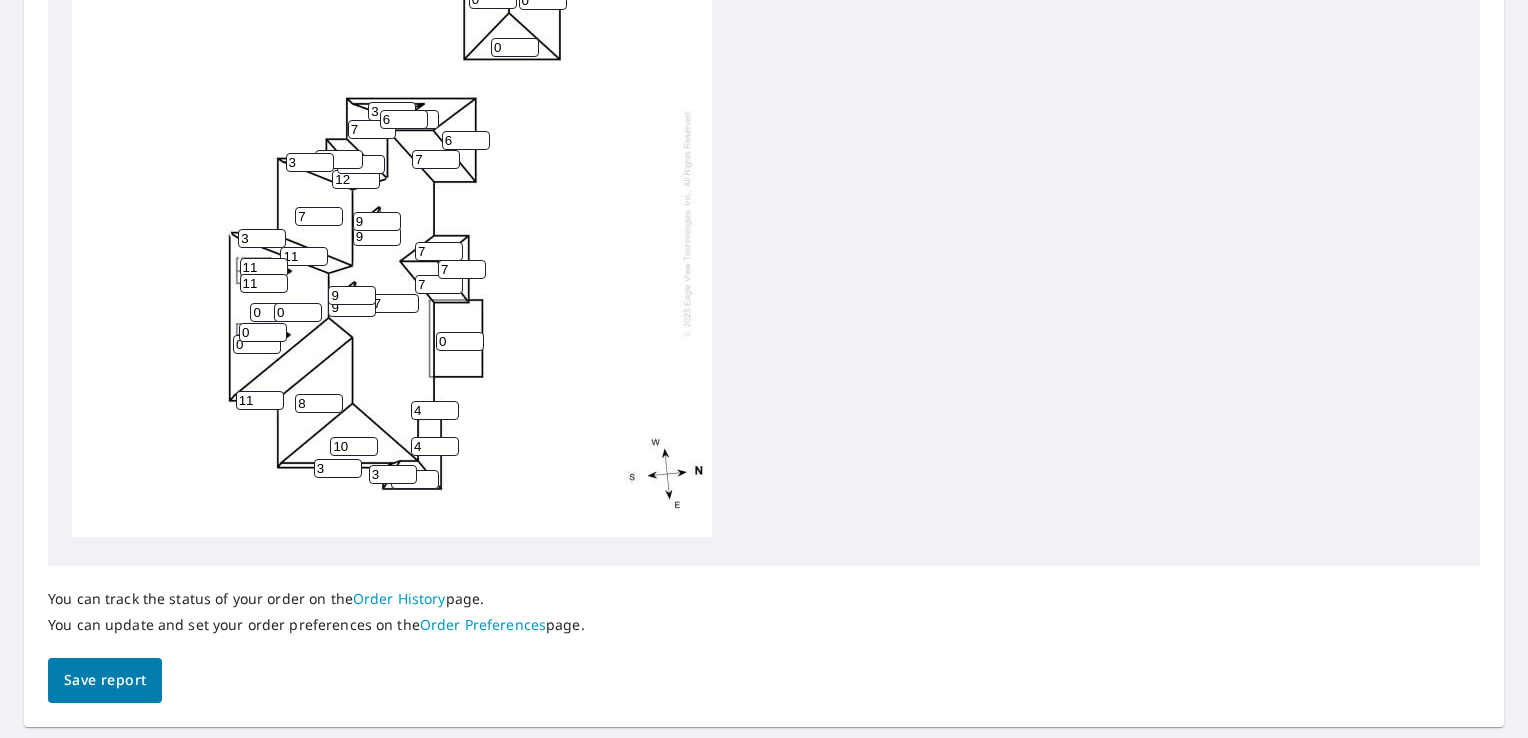 click on "Save report" at bounding box center (105, 680) 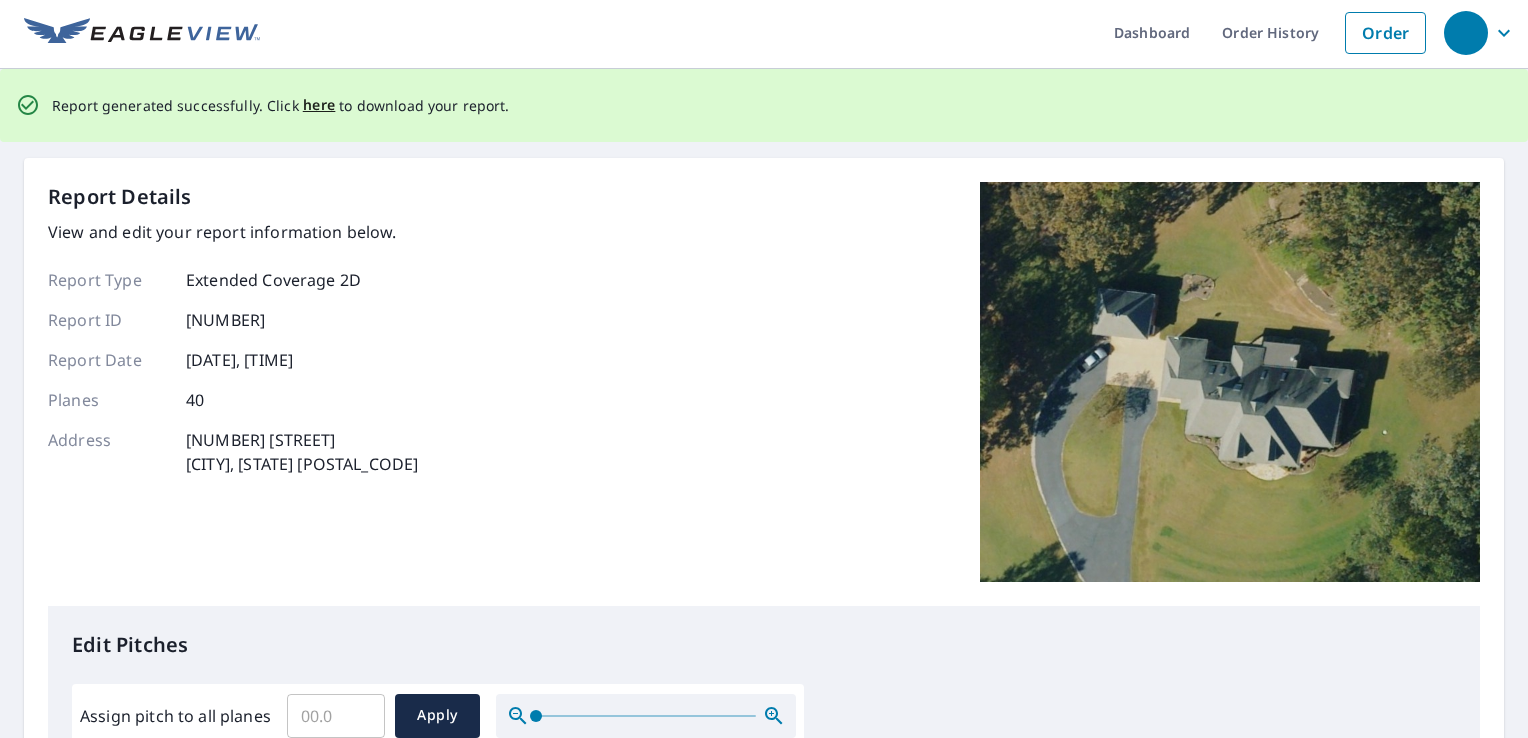 scroll, scrollTop: 0, scrollLeft: 0, axis: both 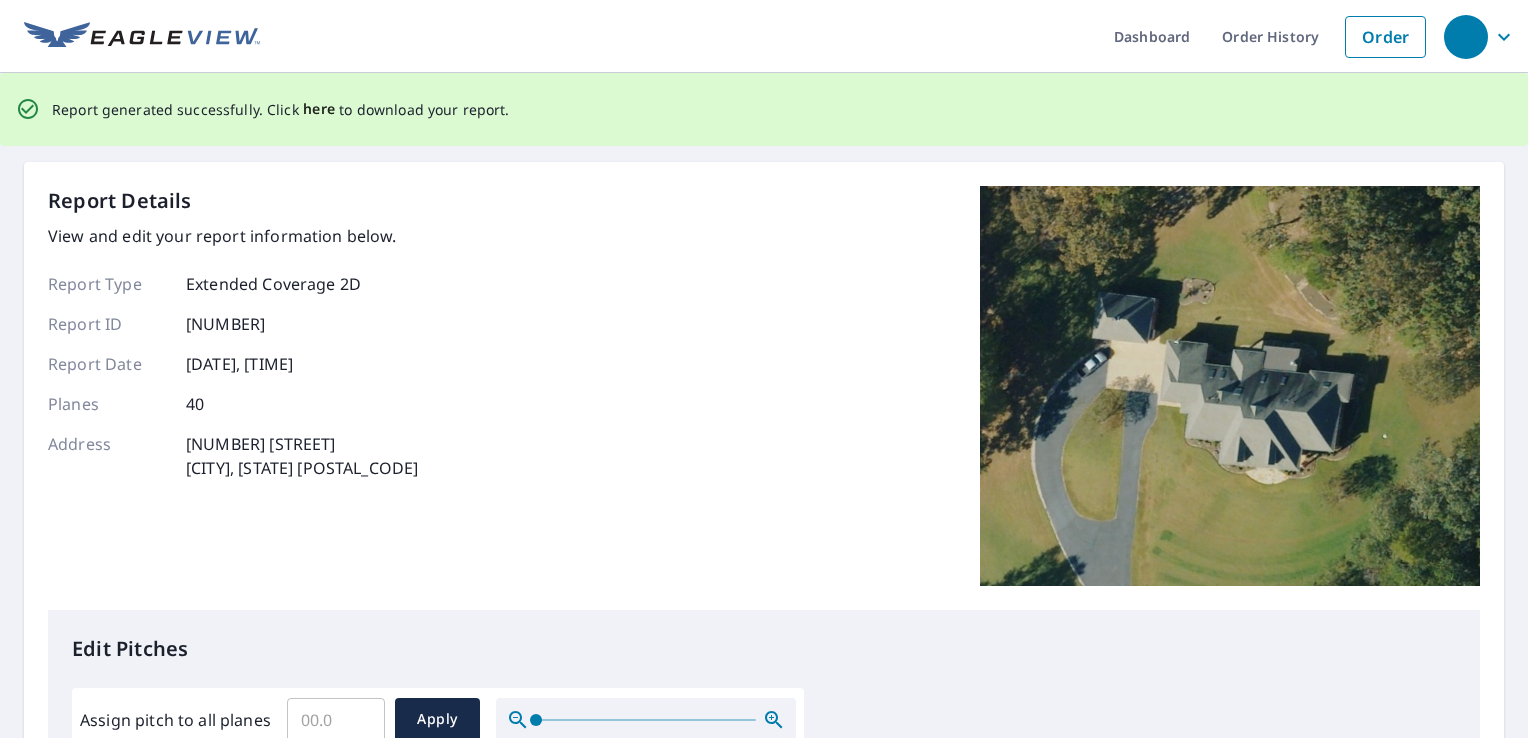 click on "here" at bounding box center [319, 109] 